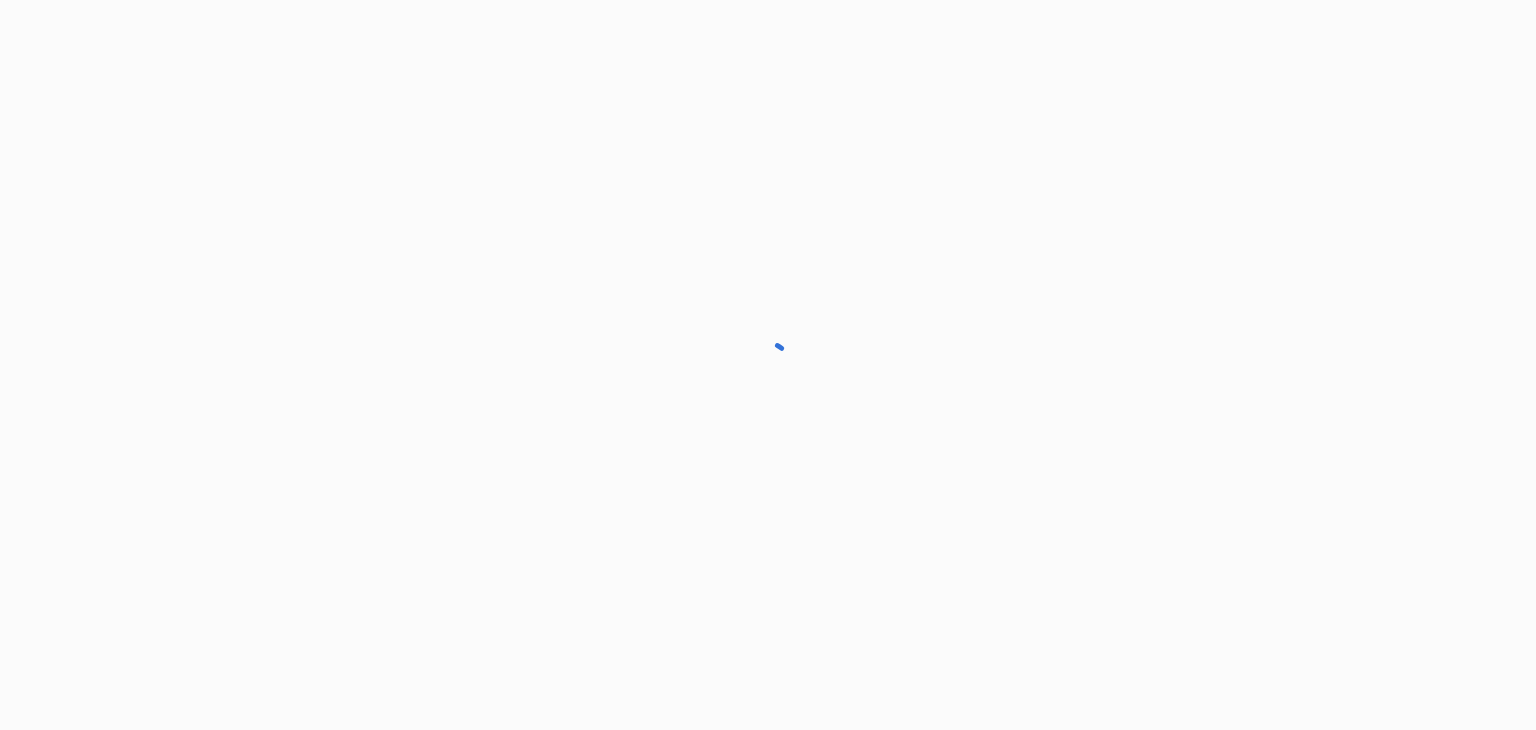 scroll, scrollTop: 0, scrollLeft: 0, axis: both 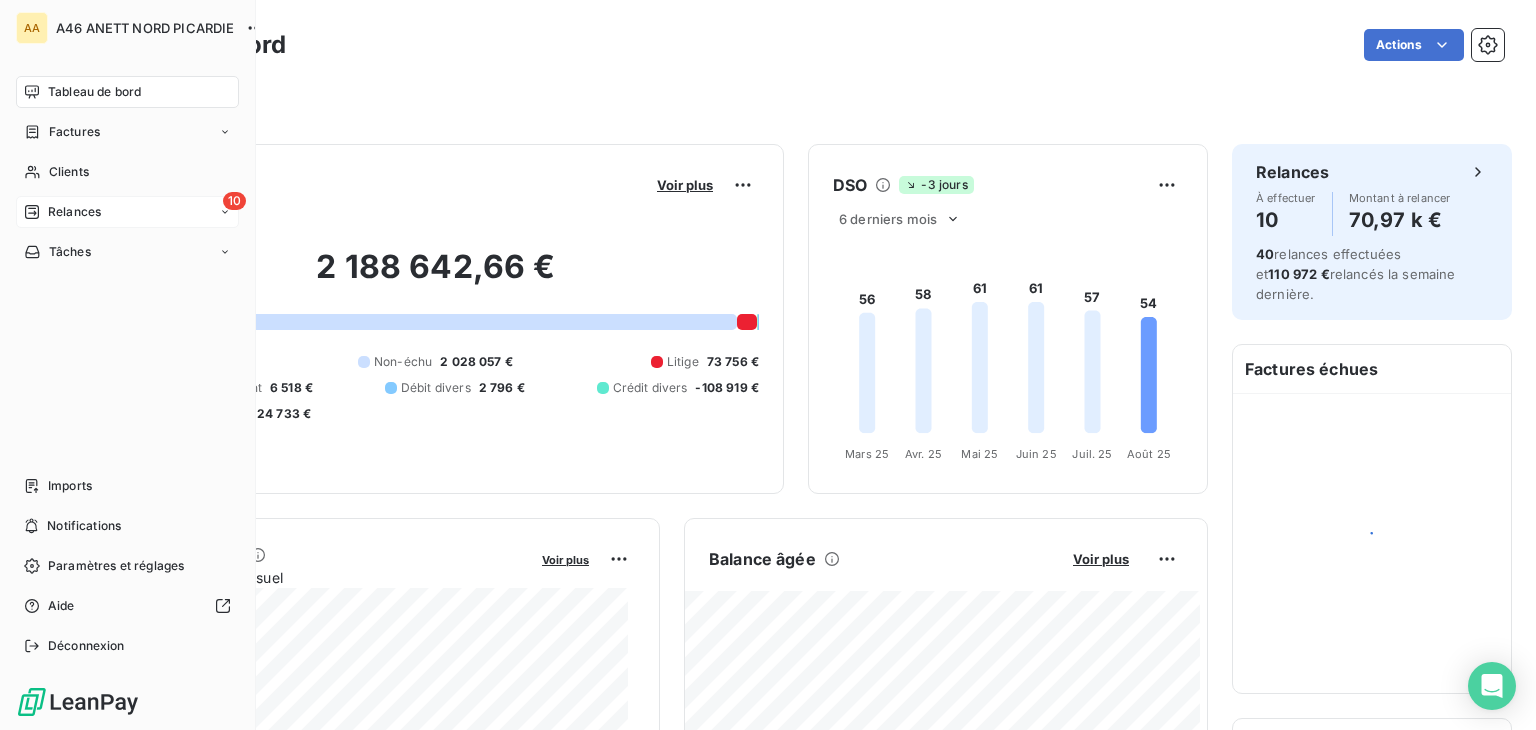 click on "Relances" at bounding box center (74, 212) 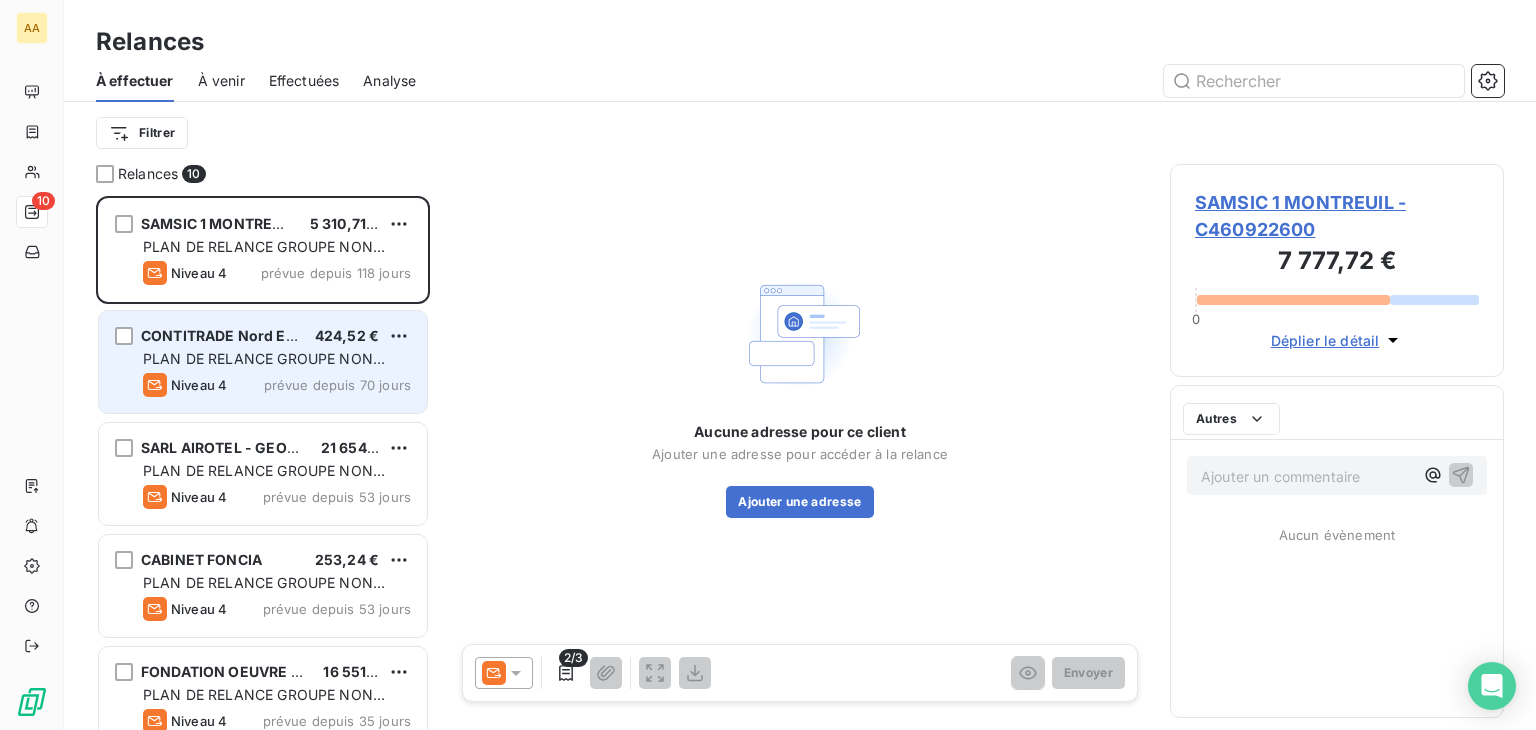 scroll, scrollTop: 16, scrollLeft: 16, axis: both 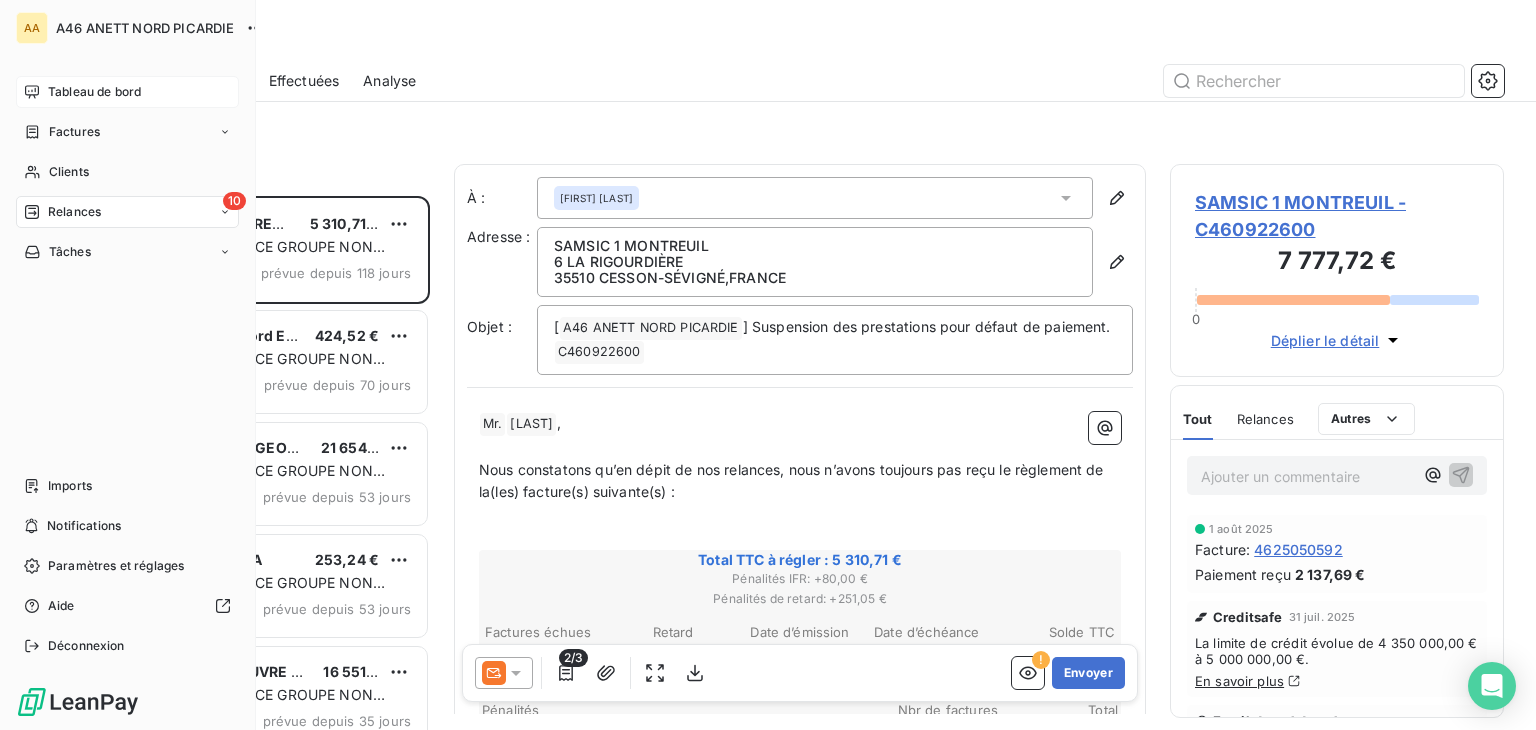 click on "Tableau de bord" at bounding box center (94, 92) 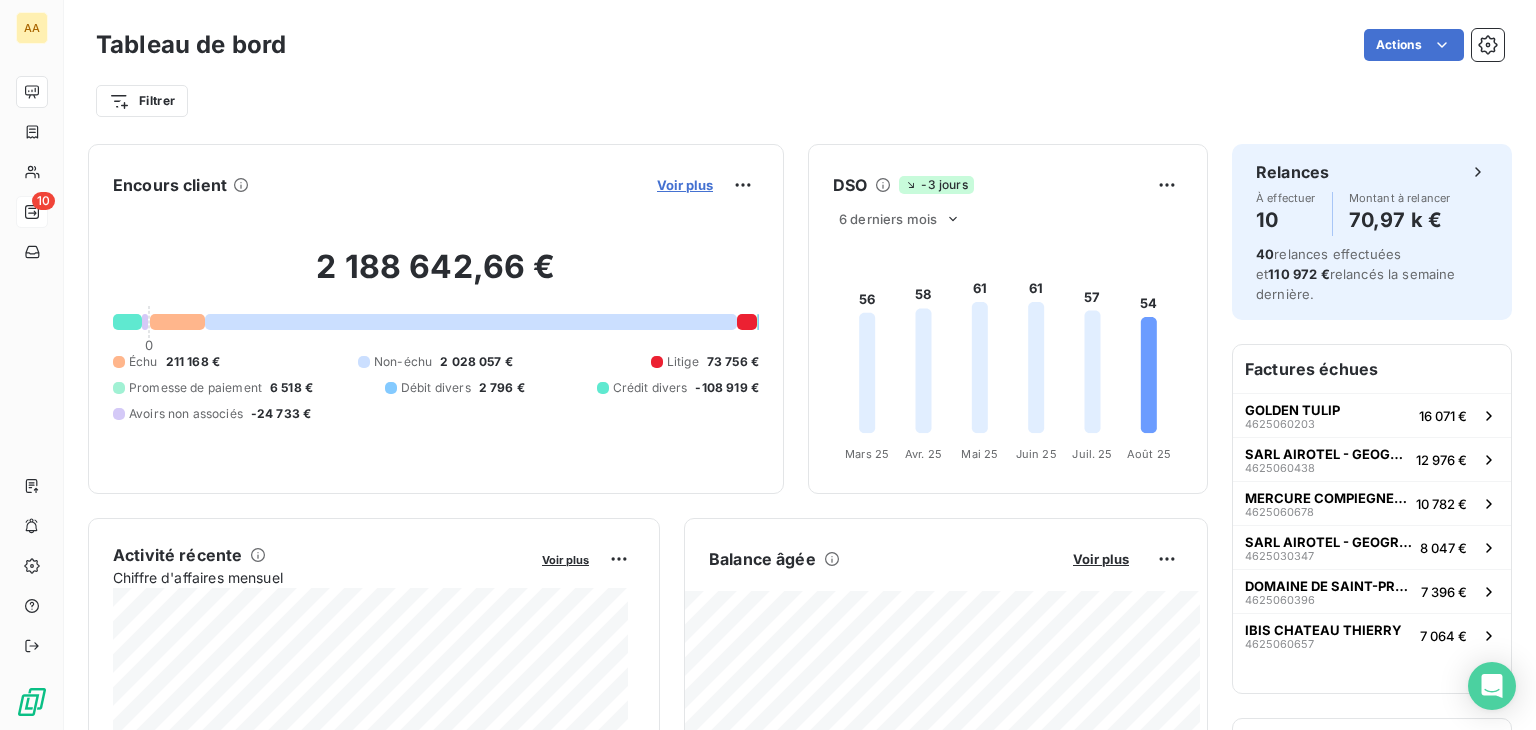 click on "Voir plus" at bounding box center [685, 185] 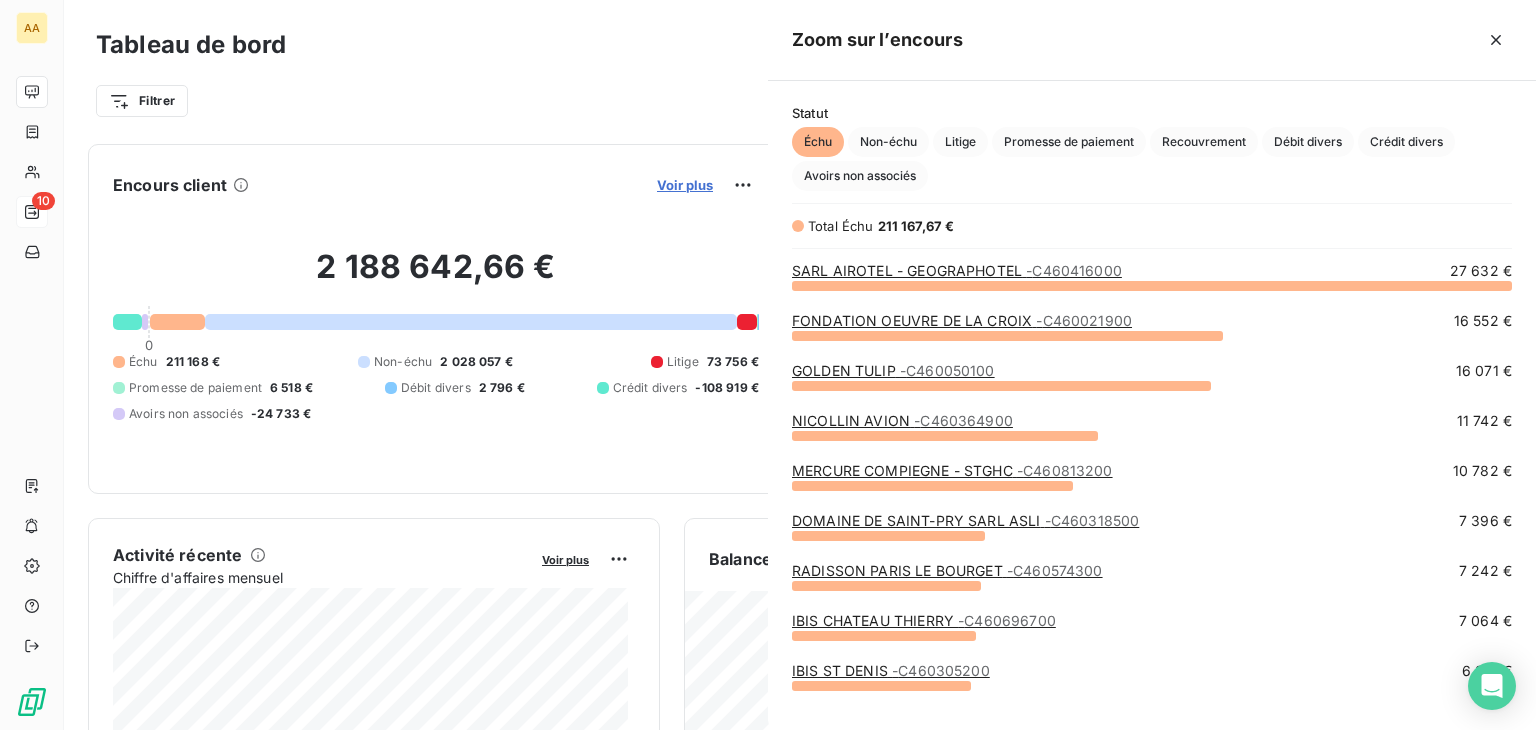 scroll, scrollTop: 16, scrollLeft: 16, axis: both 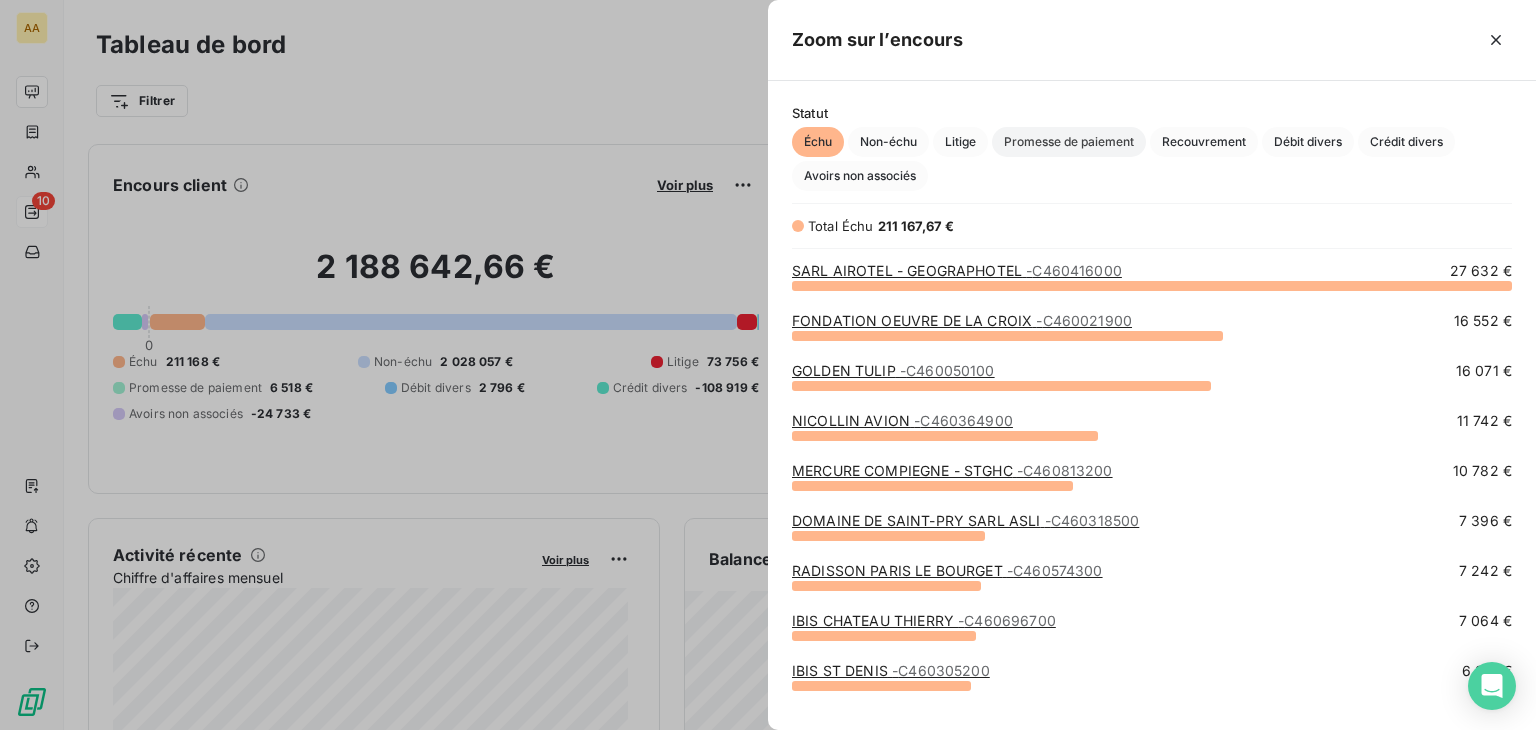 click on "Promesse de paiement" at bounding box center (1069, 142) 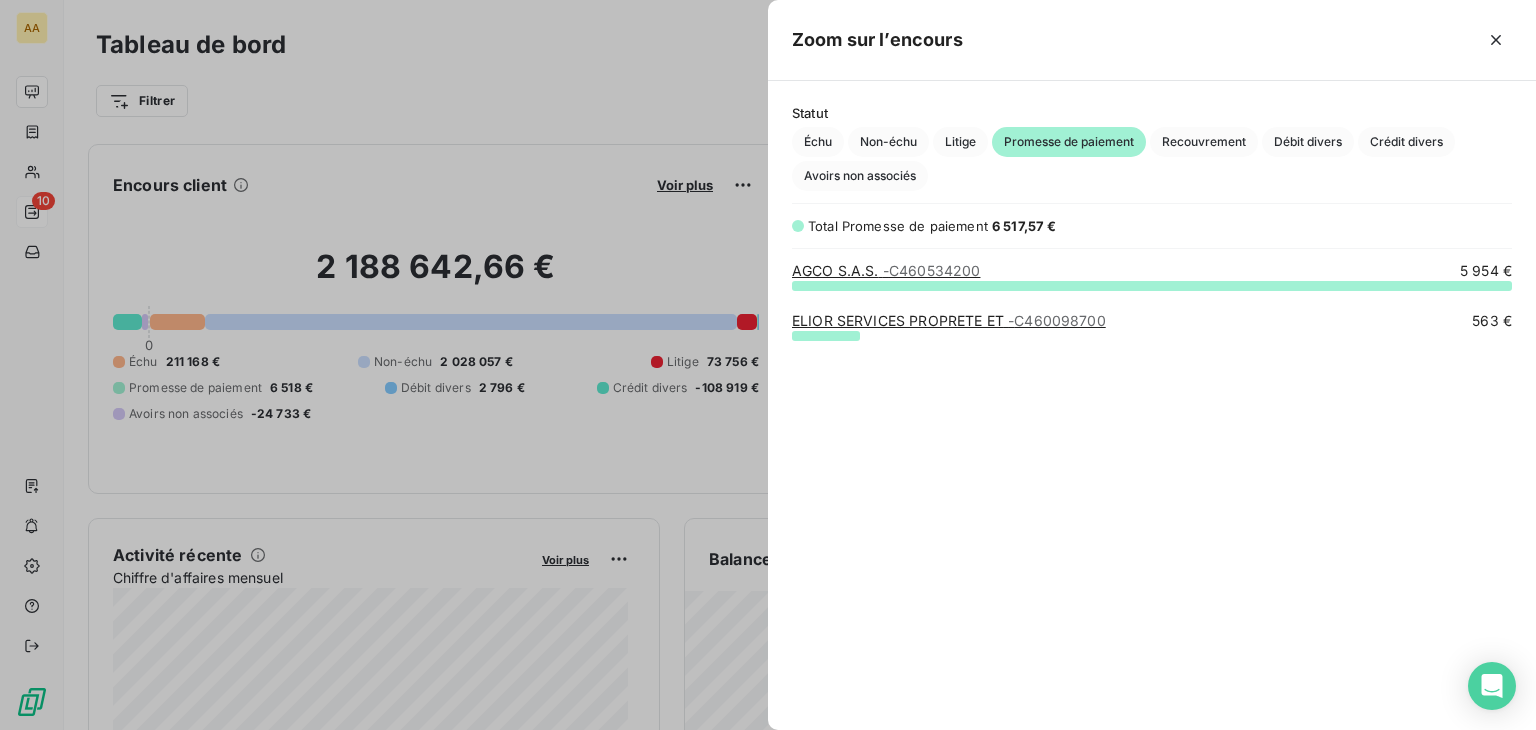 scroll, scrollTop: 16, scrollLeft: 16, axis: both 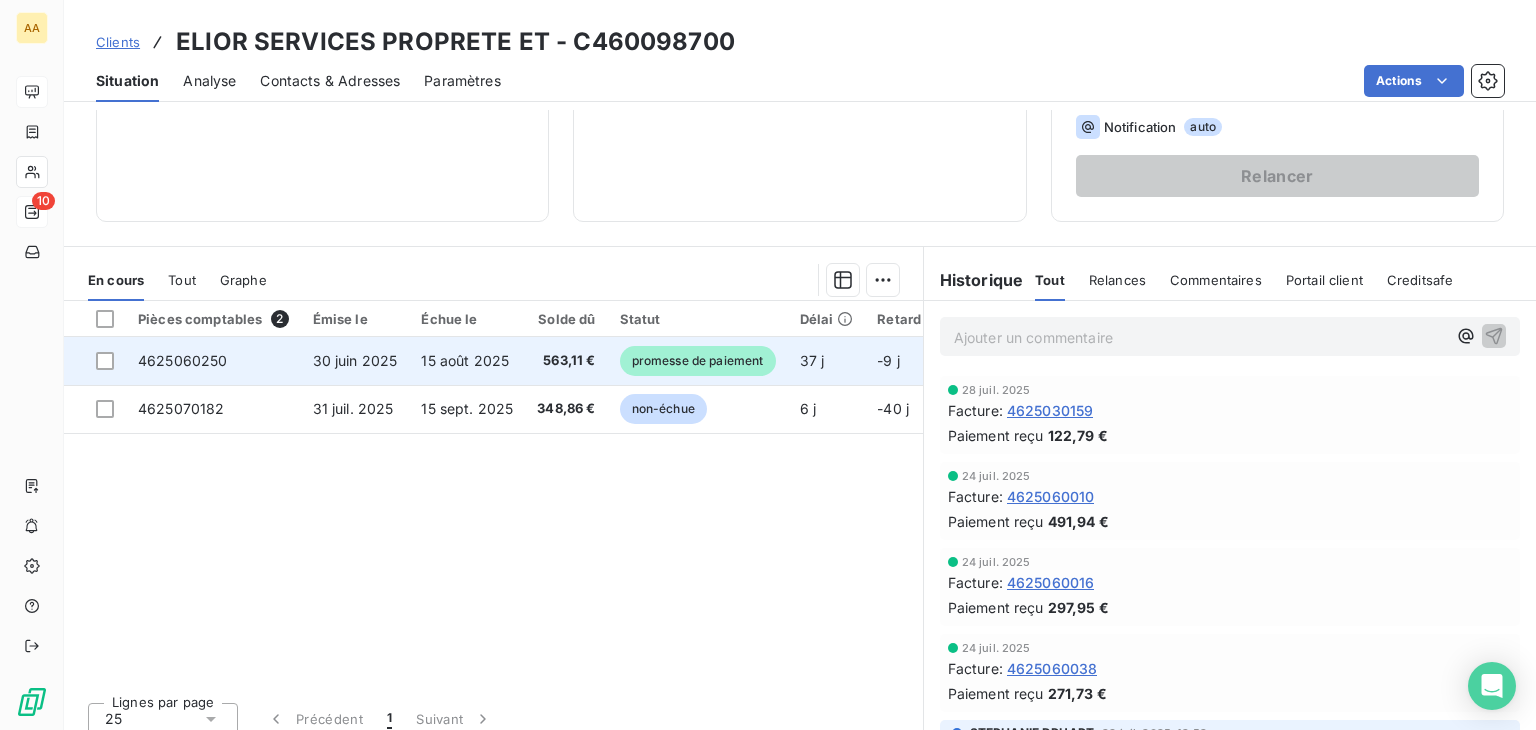 click on "4625060250" at bounding box center [183, 360] 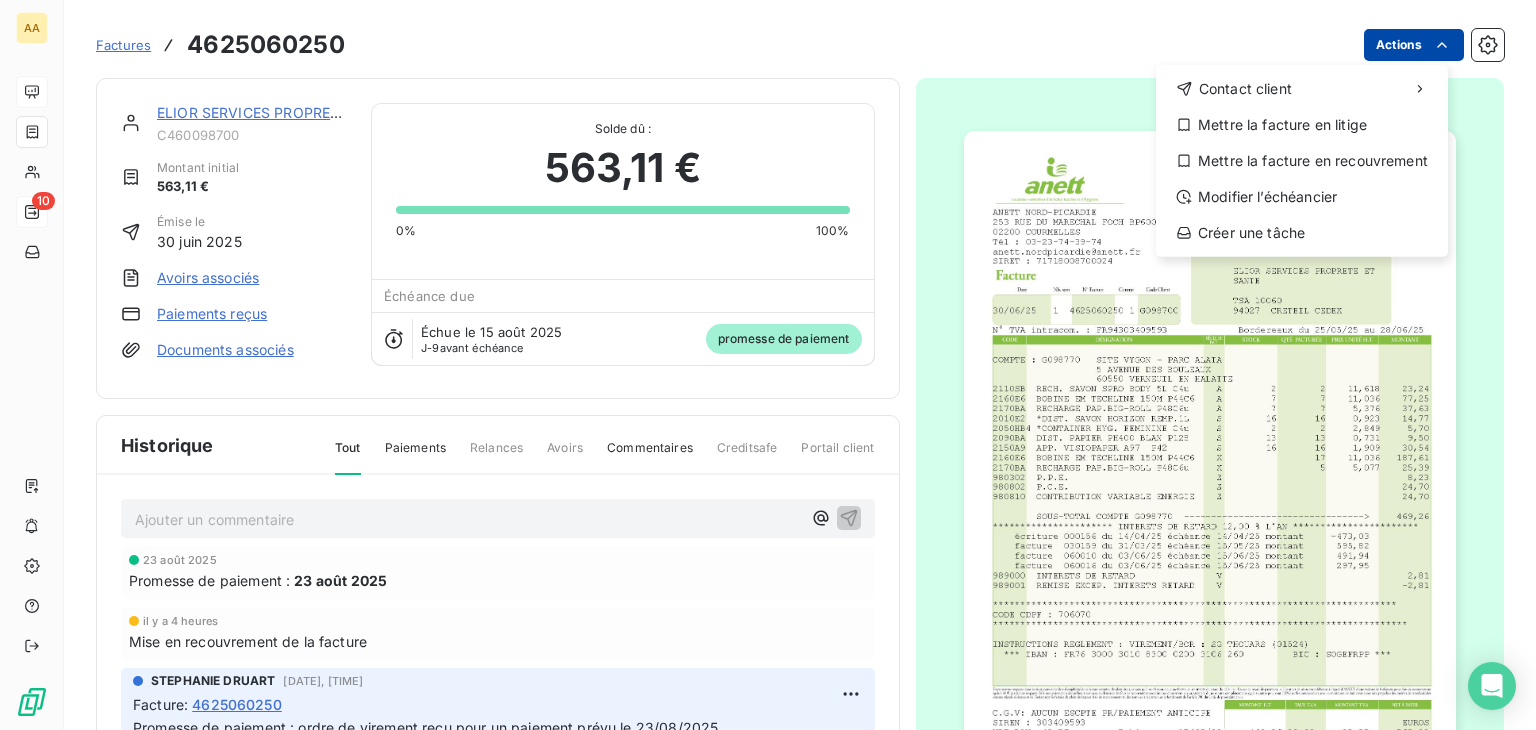 click on "AA 10 Factures 4625060250 Actions Contact client Mettre la facture en litige Mettre la facture en recouvrement Modifier l’échéancier Créer une tâche ELIOR SERVICES PROPRETE ET C460098700 Montant initial 563,11 € Émise le [DATE] Avoirs associés Paiements reçus Documents associés Solde dû : 563,11 € 0% 100% Échéance due Échue le [DATE] J-9  avant échéance promesse de paiement Historique Tout Paiements Relances Avoirs Commentaires Creditsafe Portail client Ajouter un commentaire ﻿ [DATE] Promesse de paiement : [DATE] il y a 4 heures Mise en recouvrement de la facture STEPHANIE DRUART [DATE], [TIME] Facture  : 4625060250 Promesse de paiement : ordre de virement reçu pour un paiement prévu le 23/08/2025 [DATE] Émission de la facture" at bounding box center [768, 365] 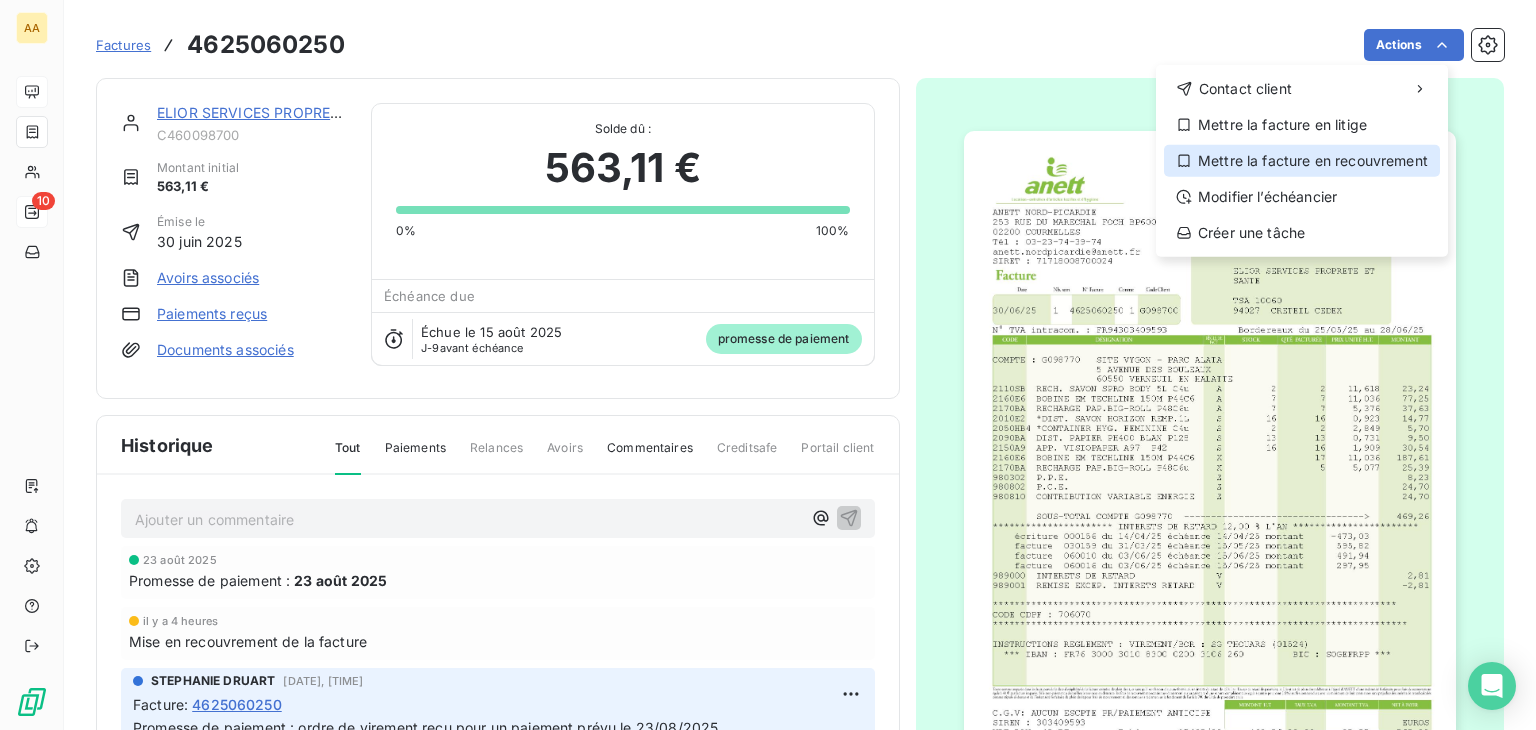 click on "Mettre la facture en recouvrement" at bounding box center [1302, 161] 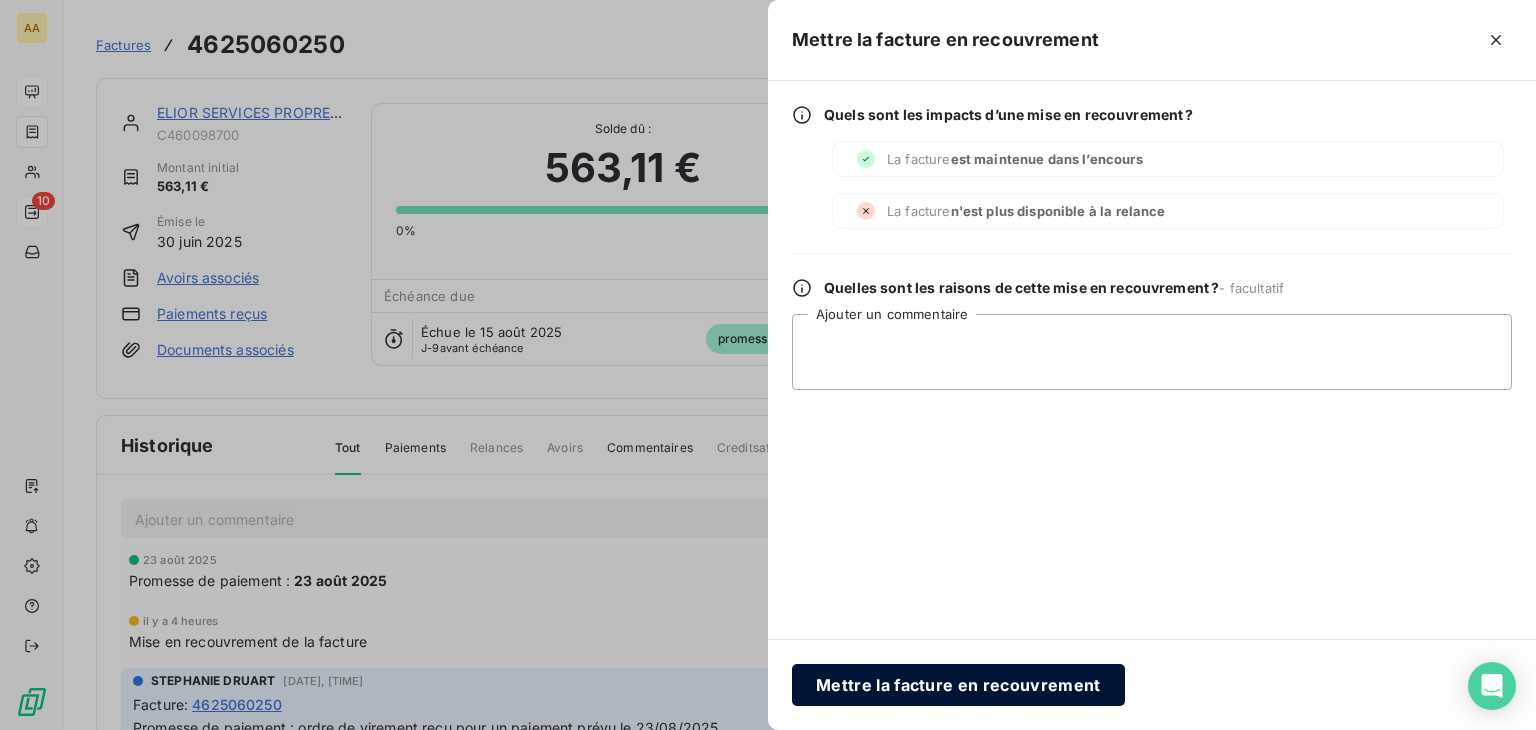 click on "Mettre la facture en recouvrement" at bounding box center (958, 685) 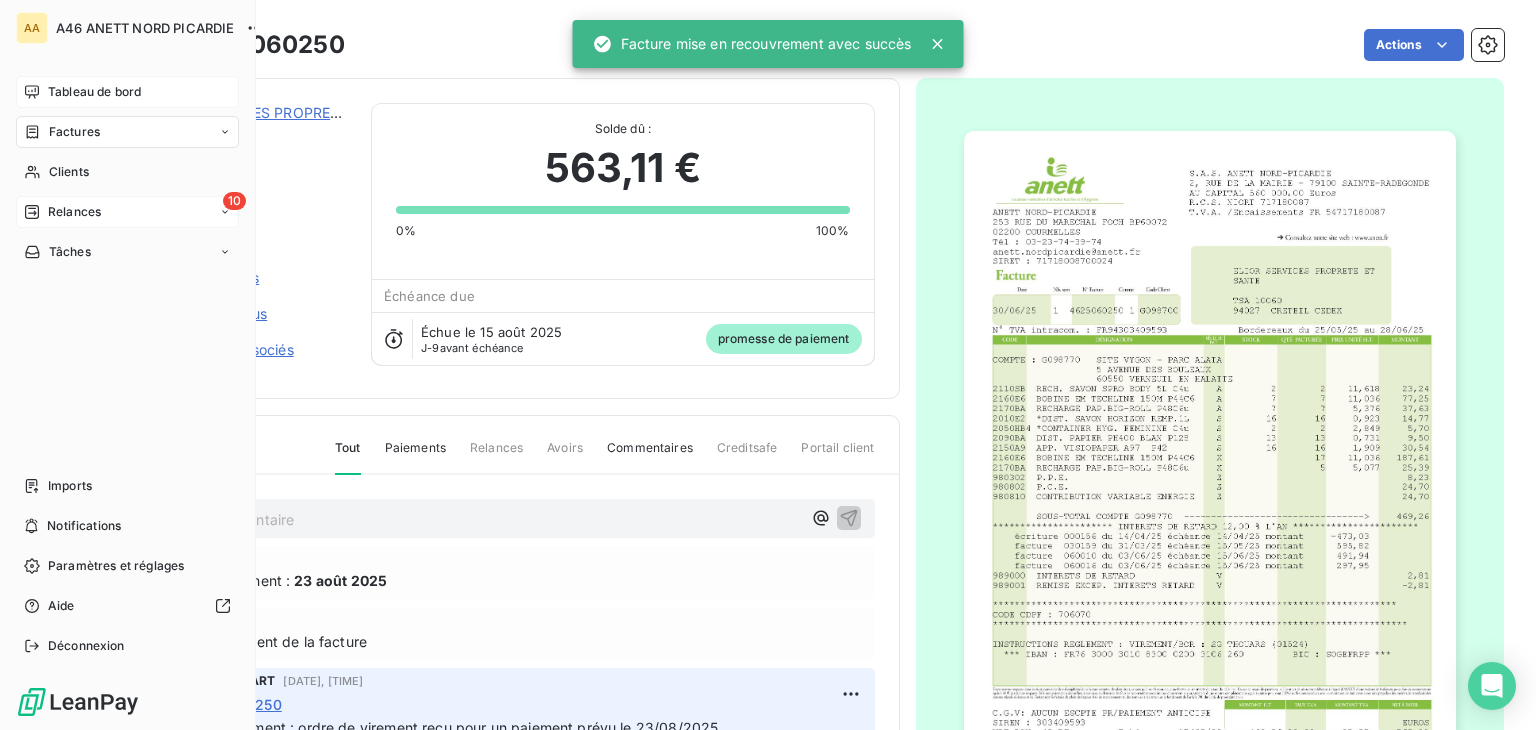 click on "Tableau de bord" at bounding box center (94, 92) 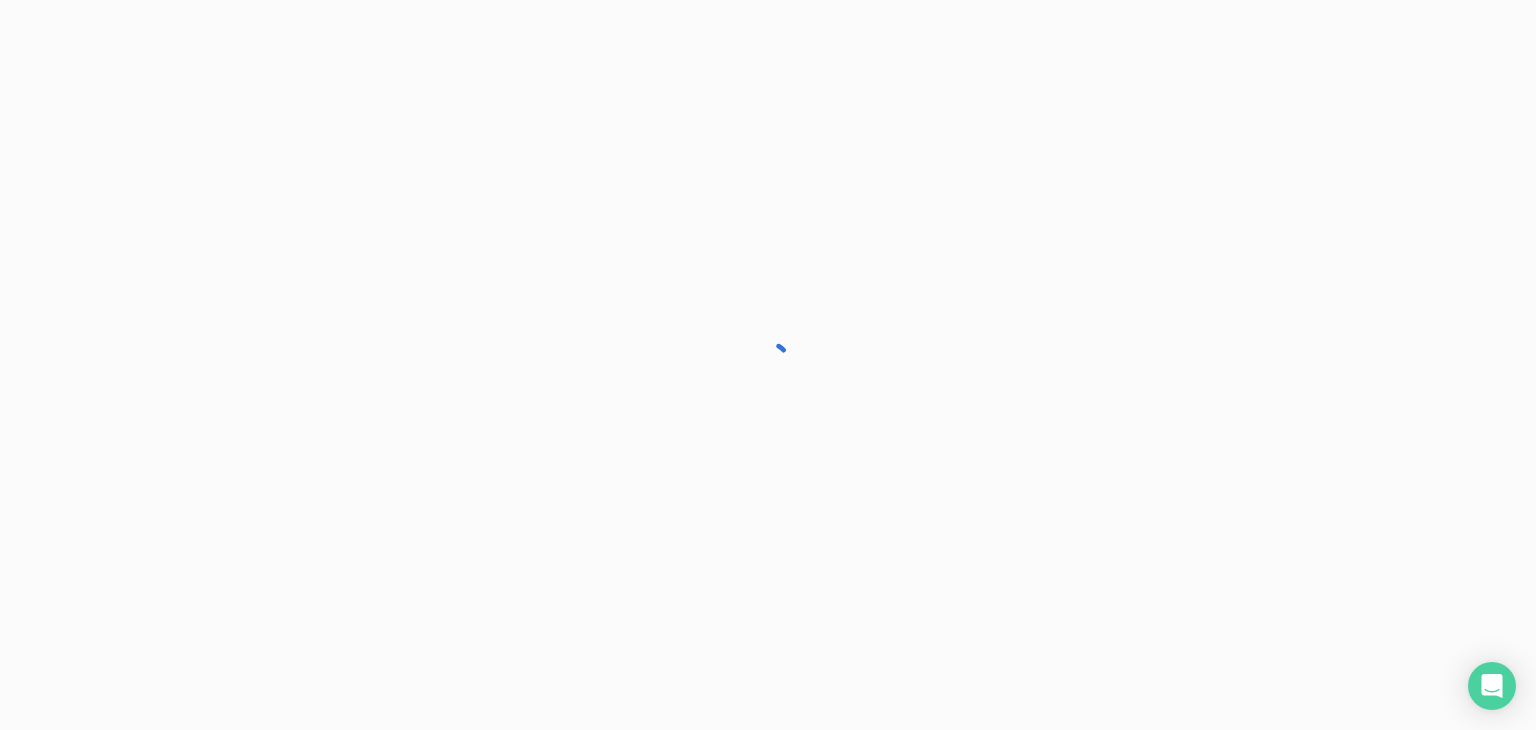 scroll, scrollTop: 0, scrollLeft: 0, axis: both 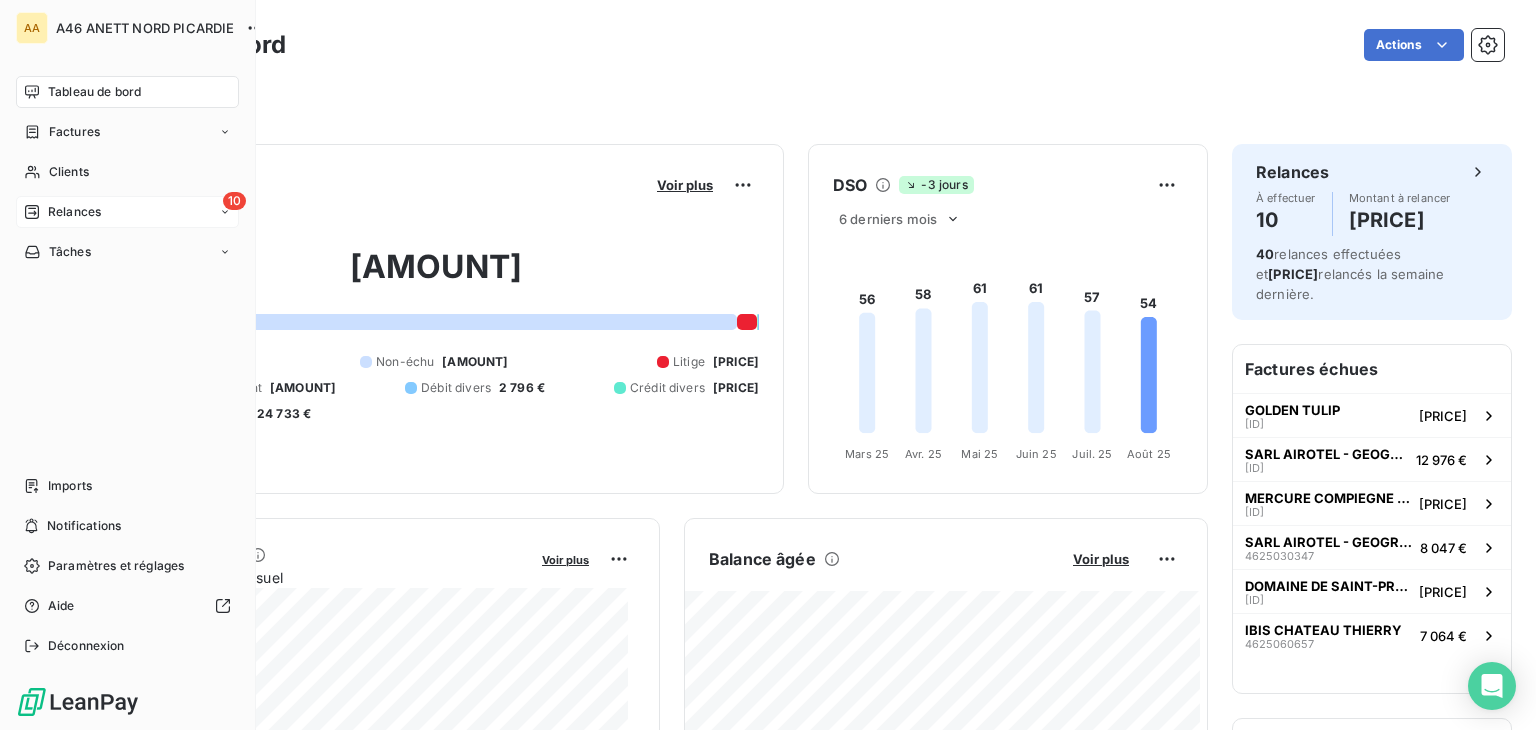 click on "Relances" at bounding box center (74, 212) 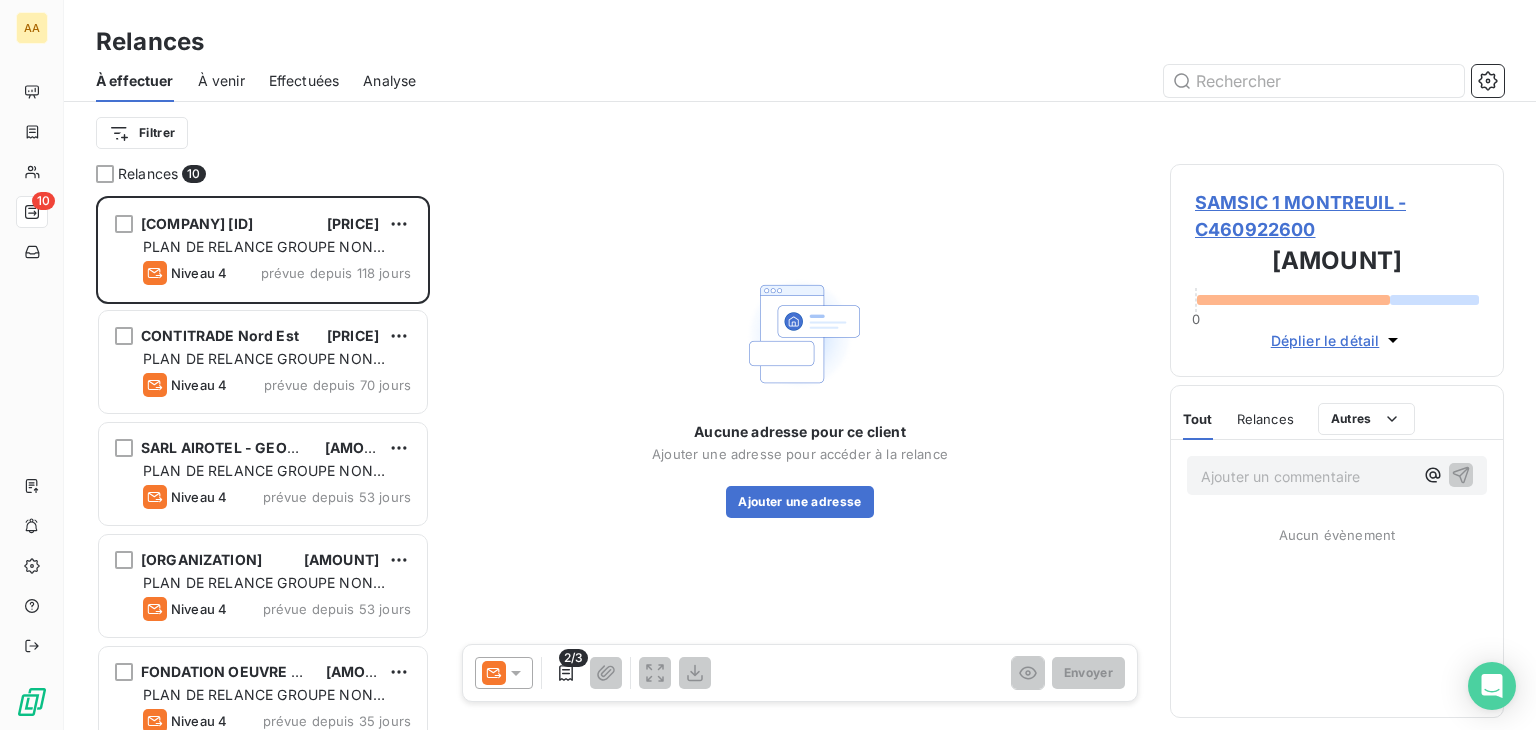 scroll, scrollTop: 16, scrollLeft: 16, axis: both 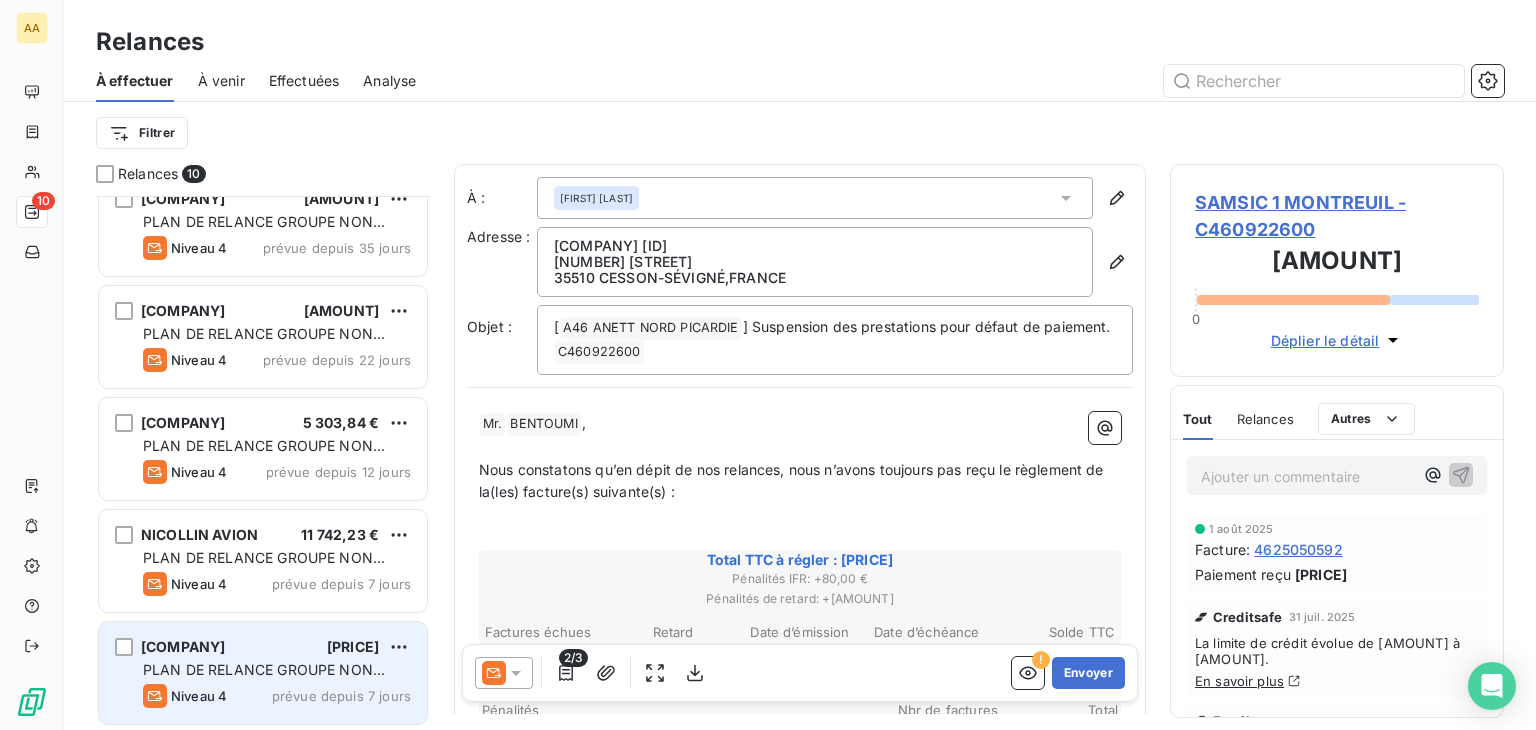 click on "PLAN DE RELANCE GROUPE NON AUTOMATIQUE" at bounding box center [264, 679] 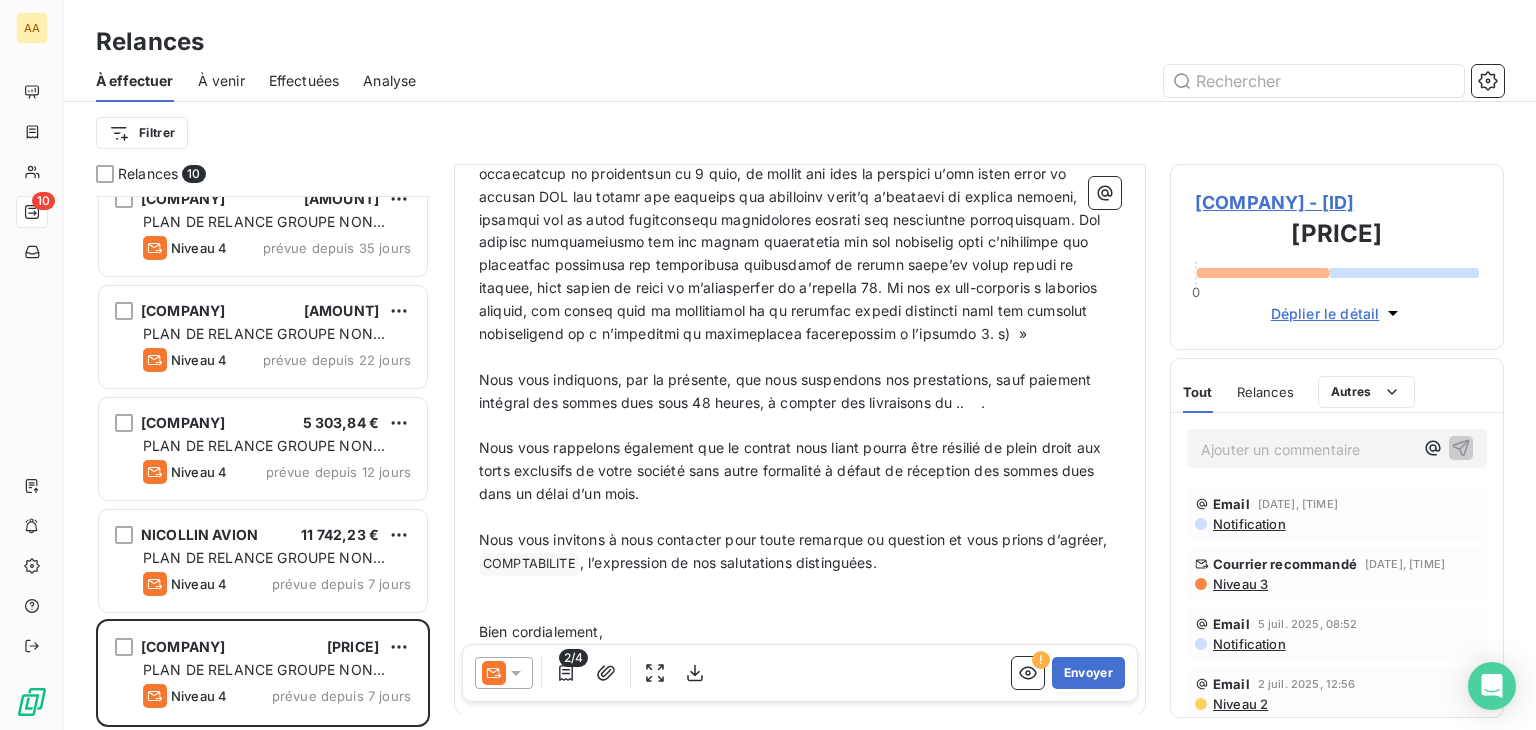 scroll, scrollTop: 1000, scrollLeft: 0, axis: vertical 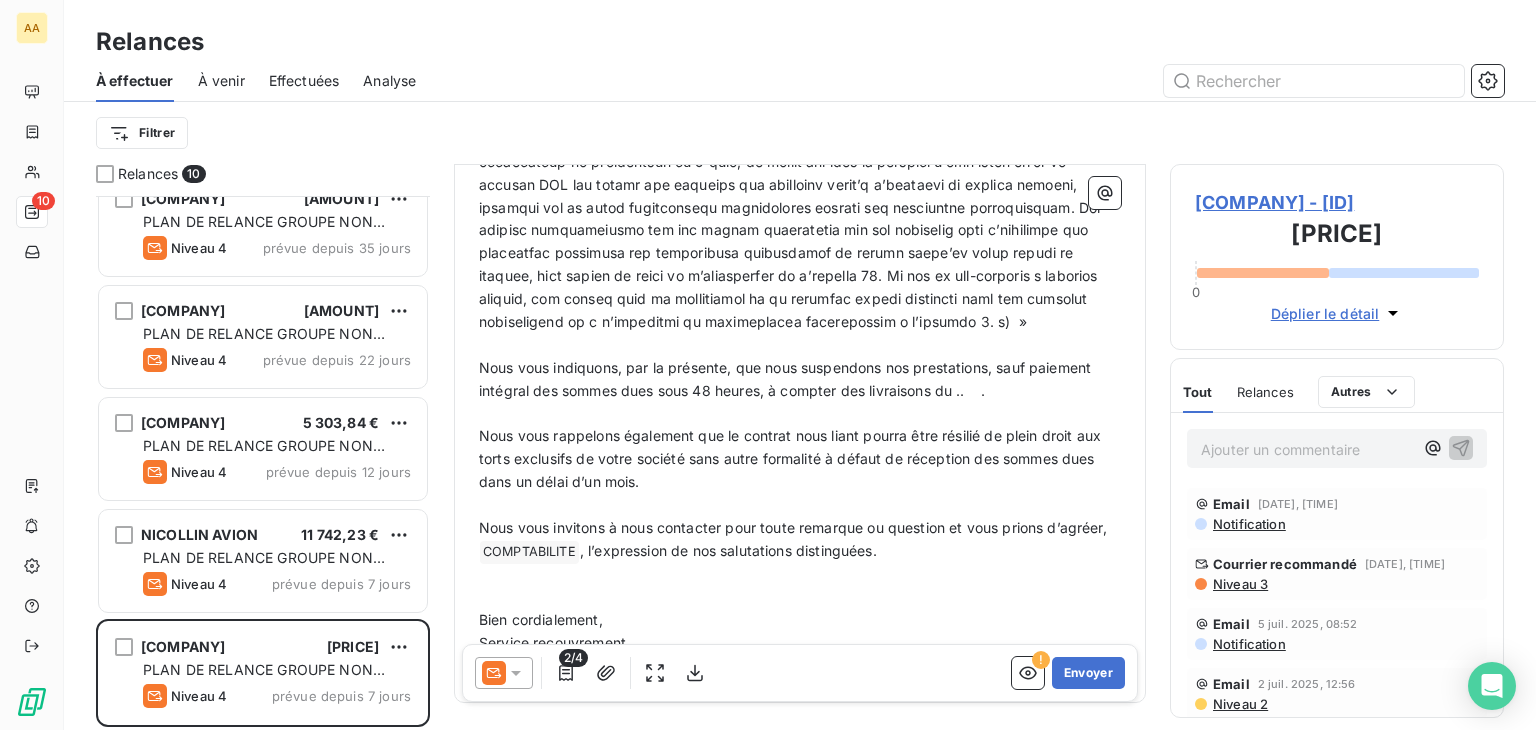 drag, startPoint x: 963, startPoint y: 389, endPoint x: 967, endPoint y: 409, distance: 20.396078 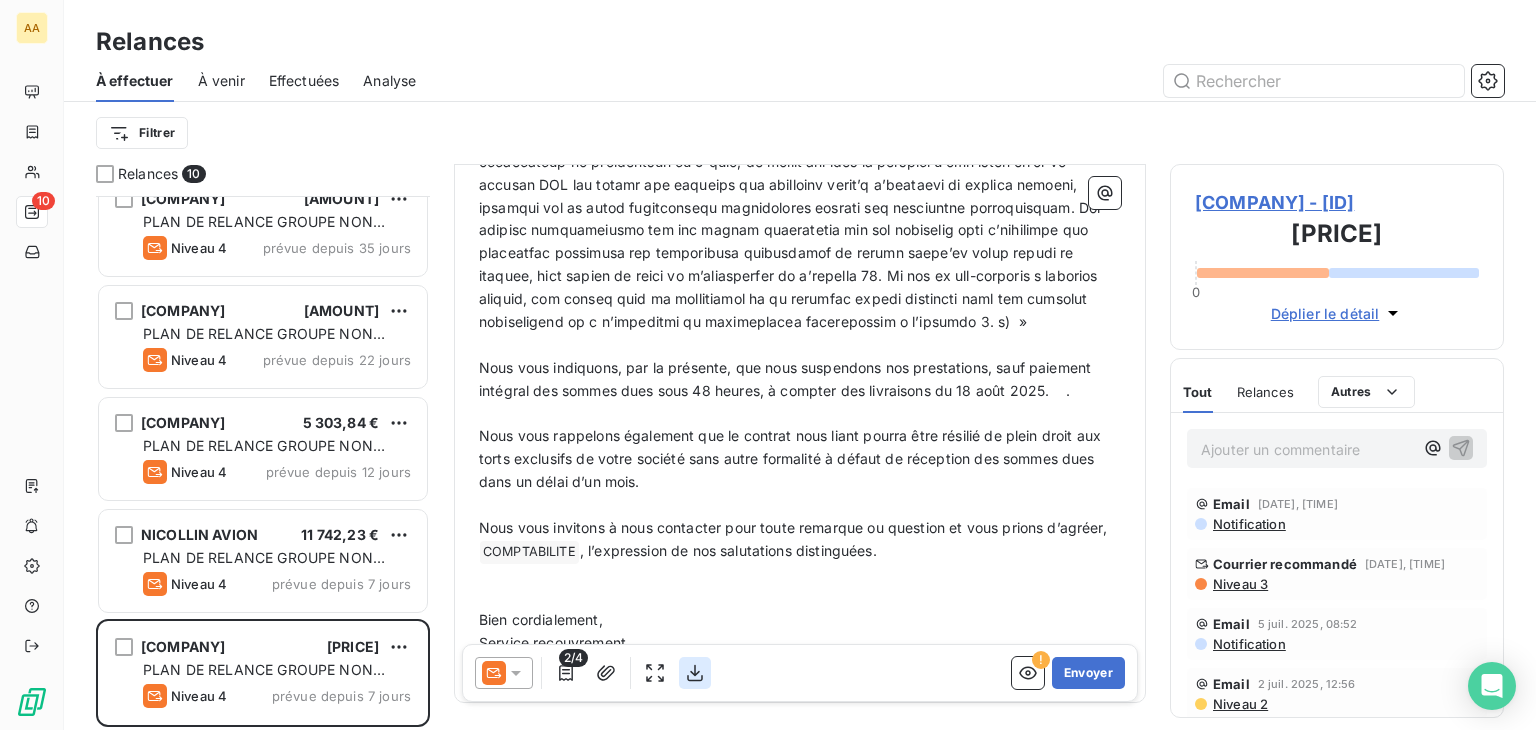 click 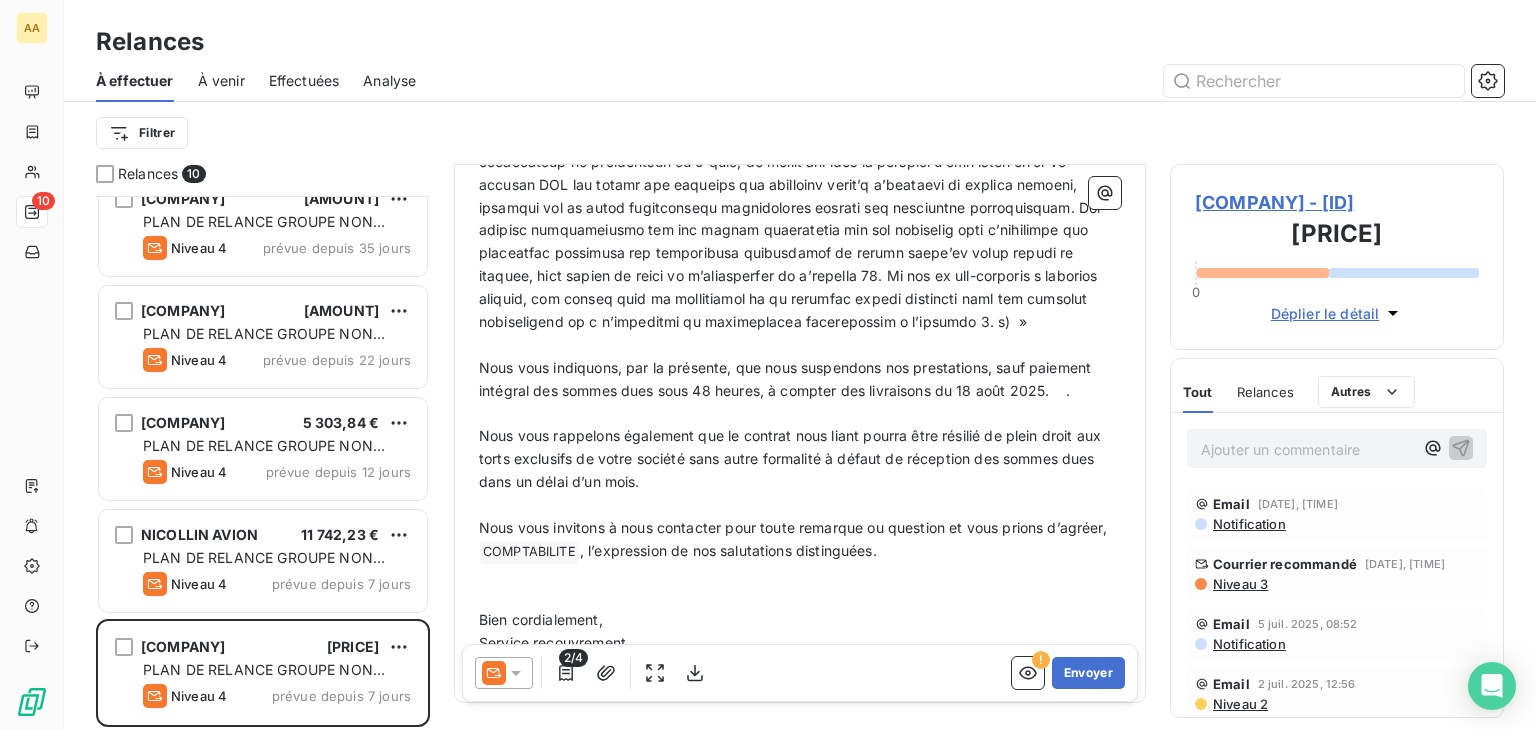 click on "Nous vous indiquons, par la présente, que nous suspendons nos prestations, sauf paiement intégral des sommes dues sous 48 heures, à compter des livraisons du 18 août 2025.    ." at bounding box center [787, 379] 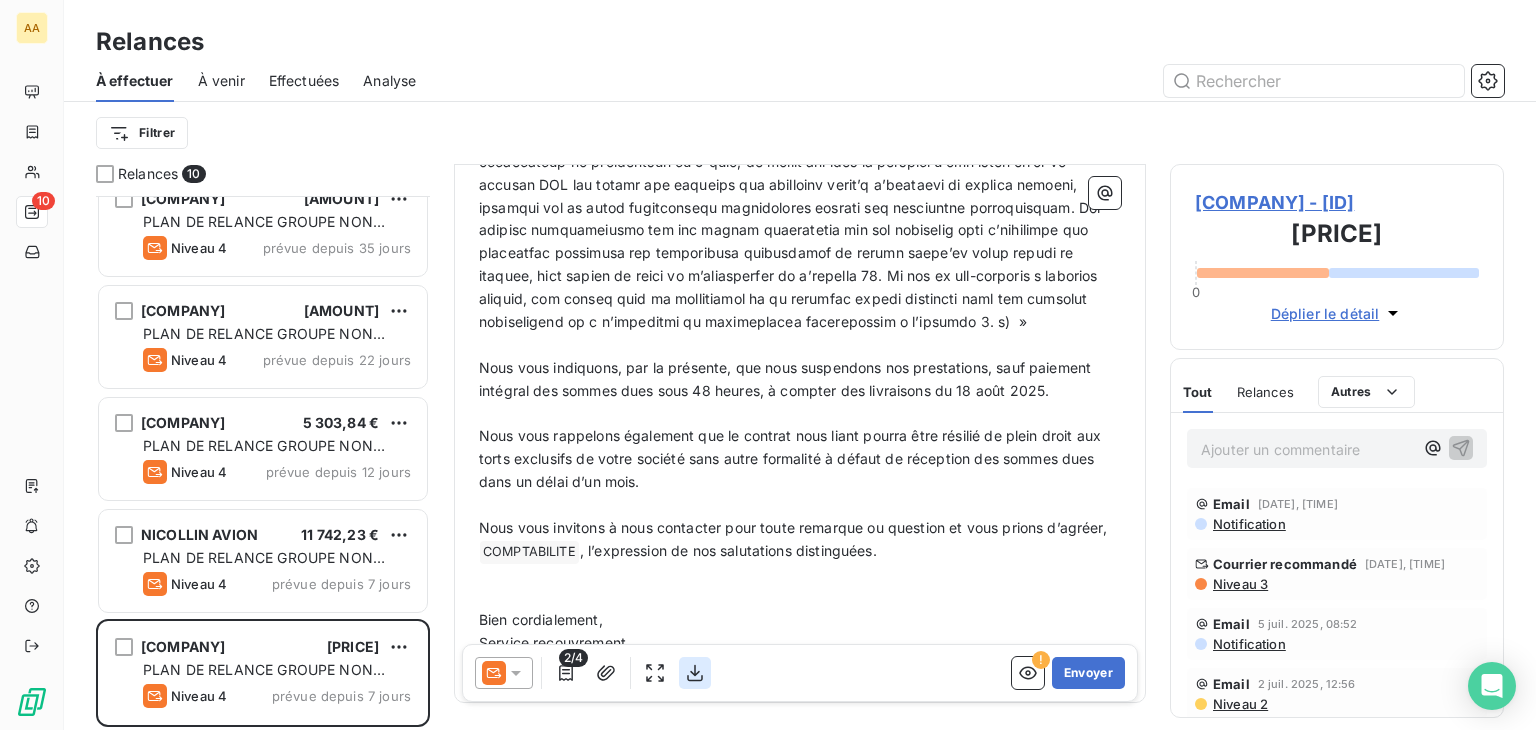 click 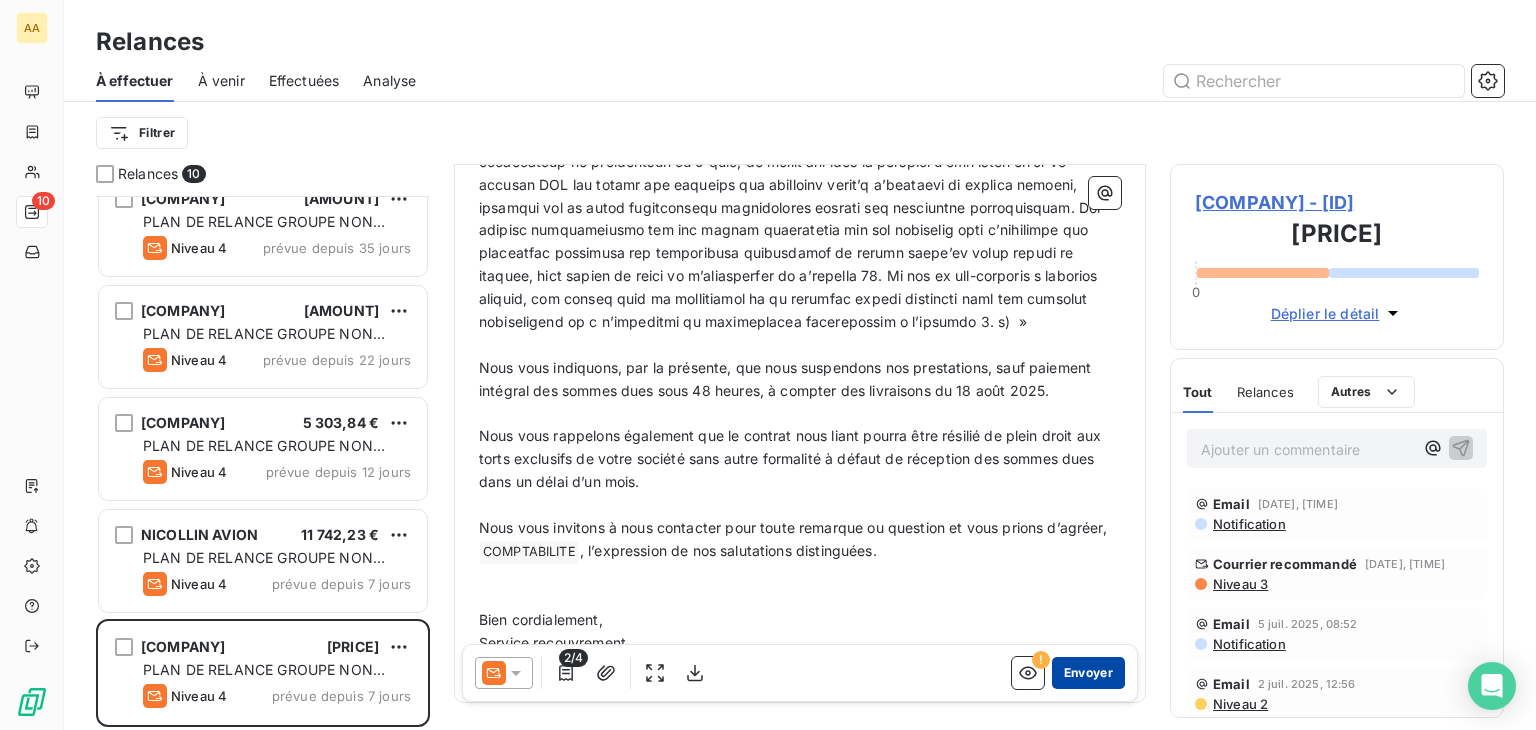 click on "Envoyer" at bounding box center [1088, 673] 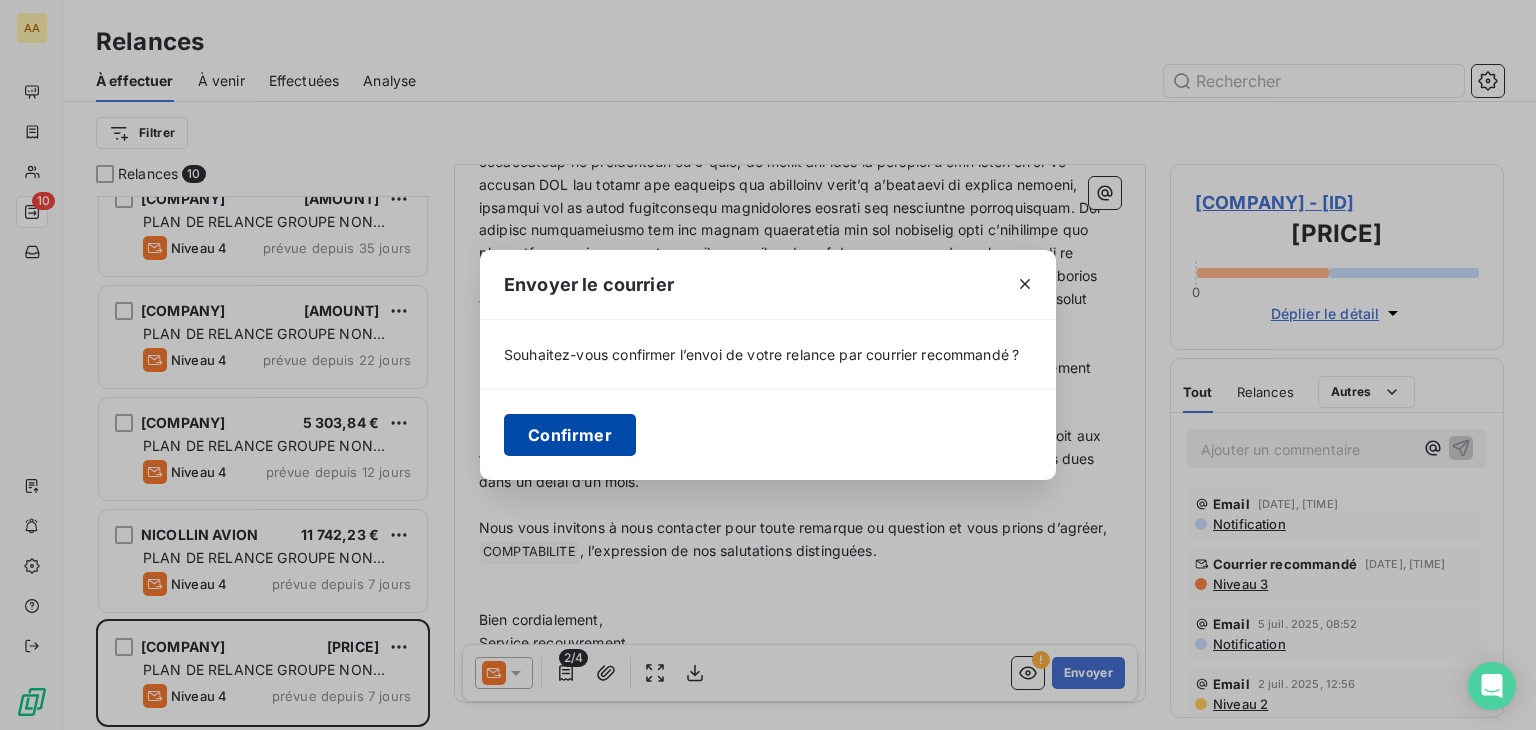 click on "Confirmer" at bounding box center [570, 435] 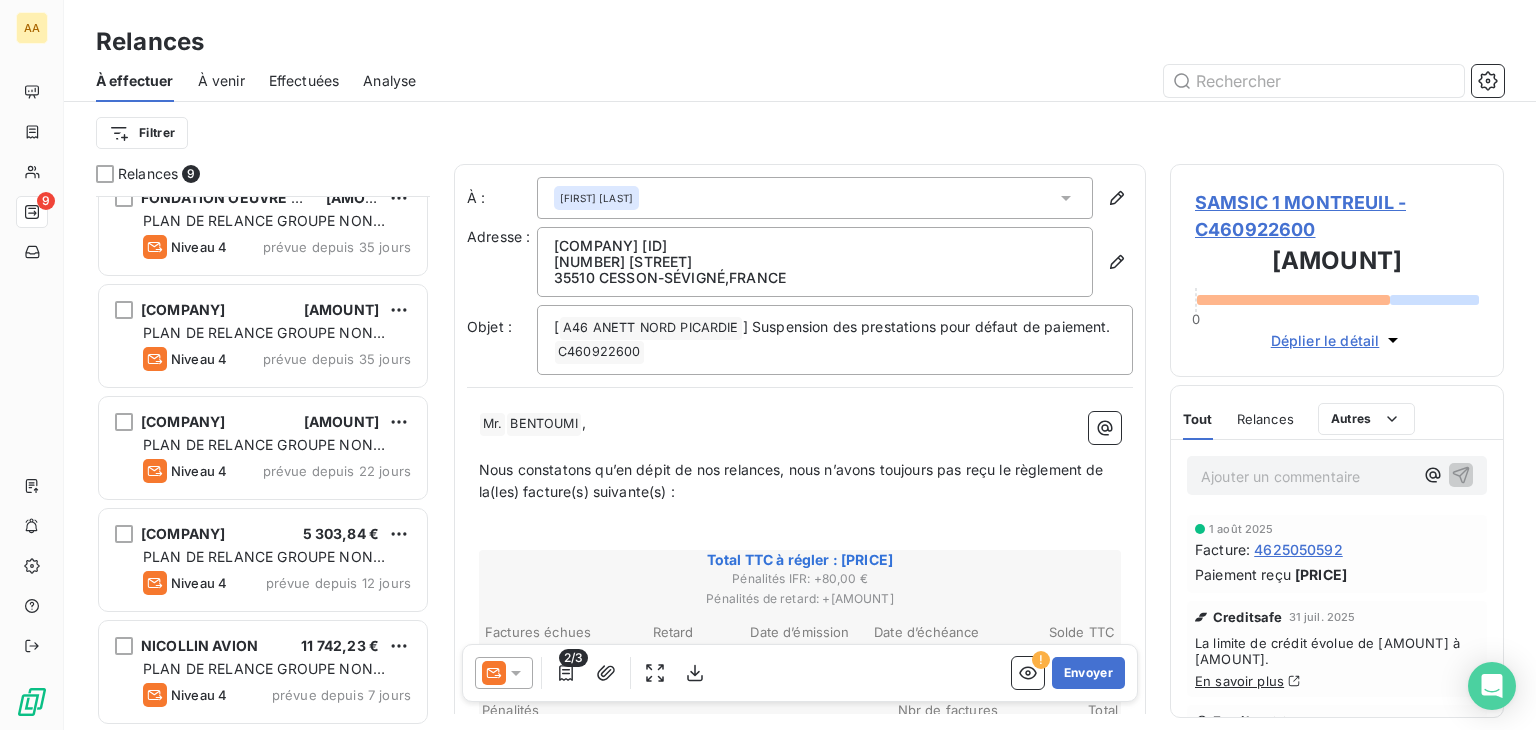 scroll, scrollTop: 474, scrollLeft: 0, axis: vertical 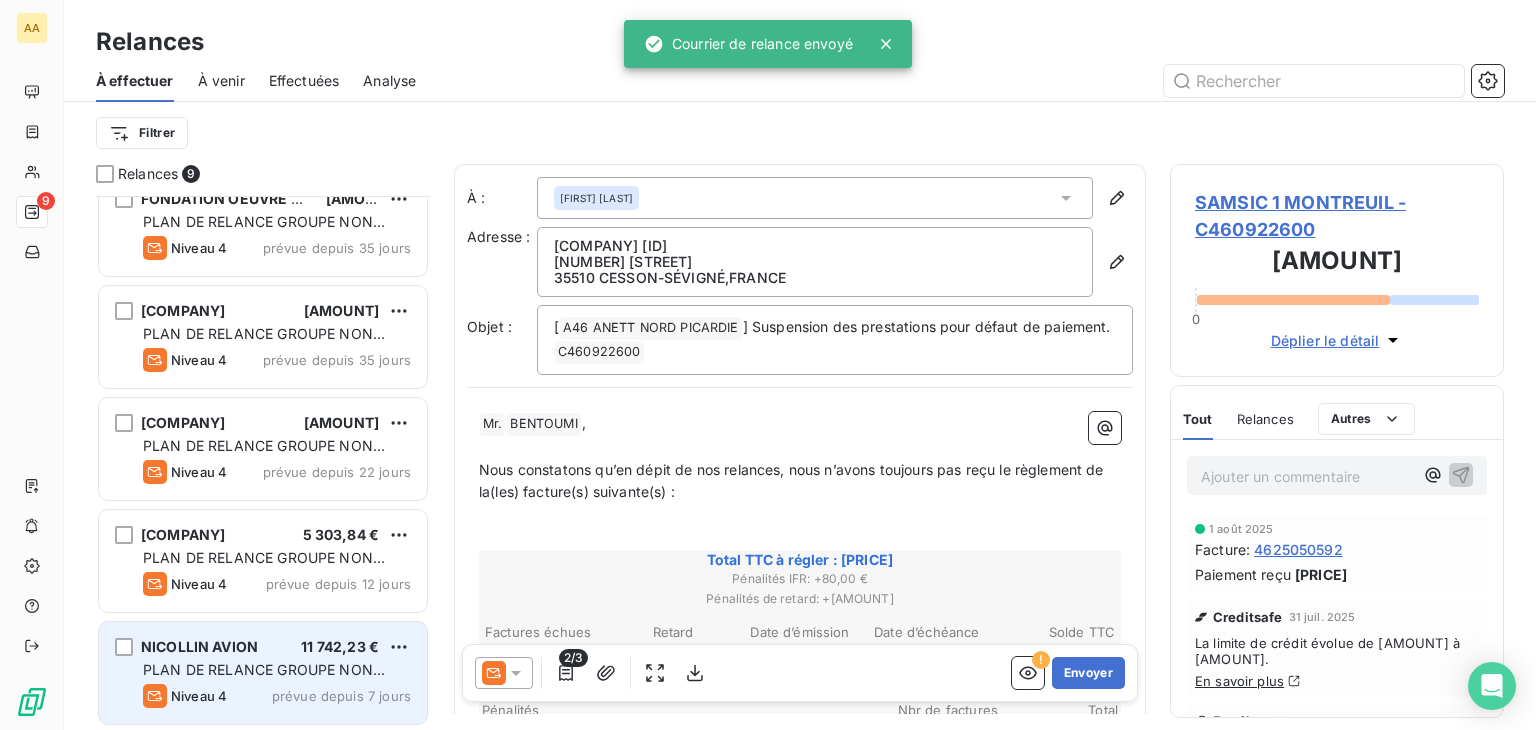 click on "PLAN DE RELANCE GROUPE NON AUTOMATIQUE" at bounding box center [264, 679] 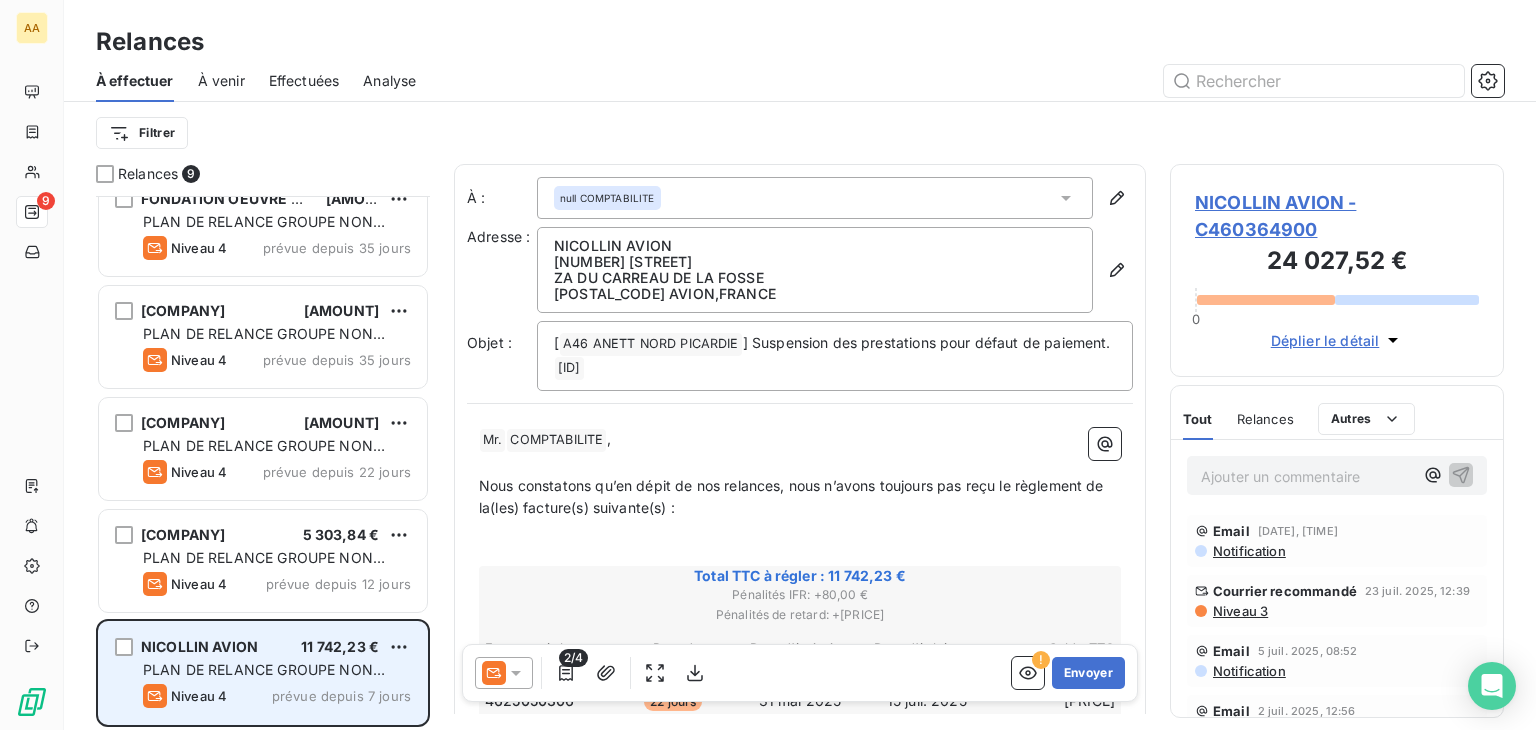 scroll, scrollTop: 474, scrollLeft: 0, axis: vertical 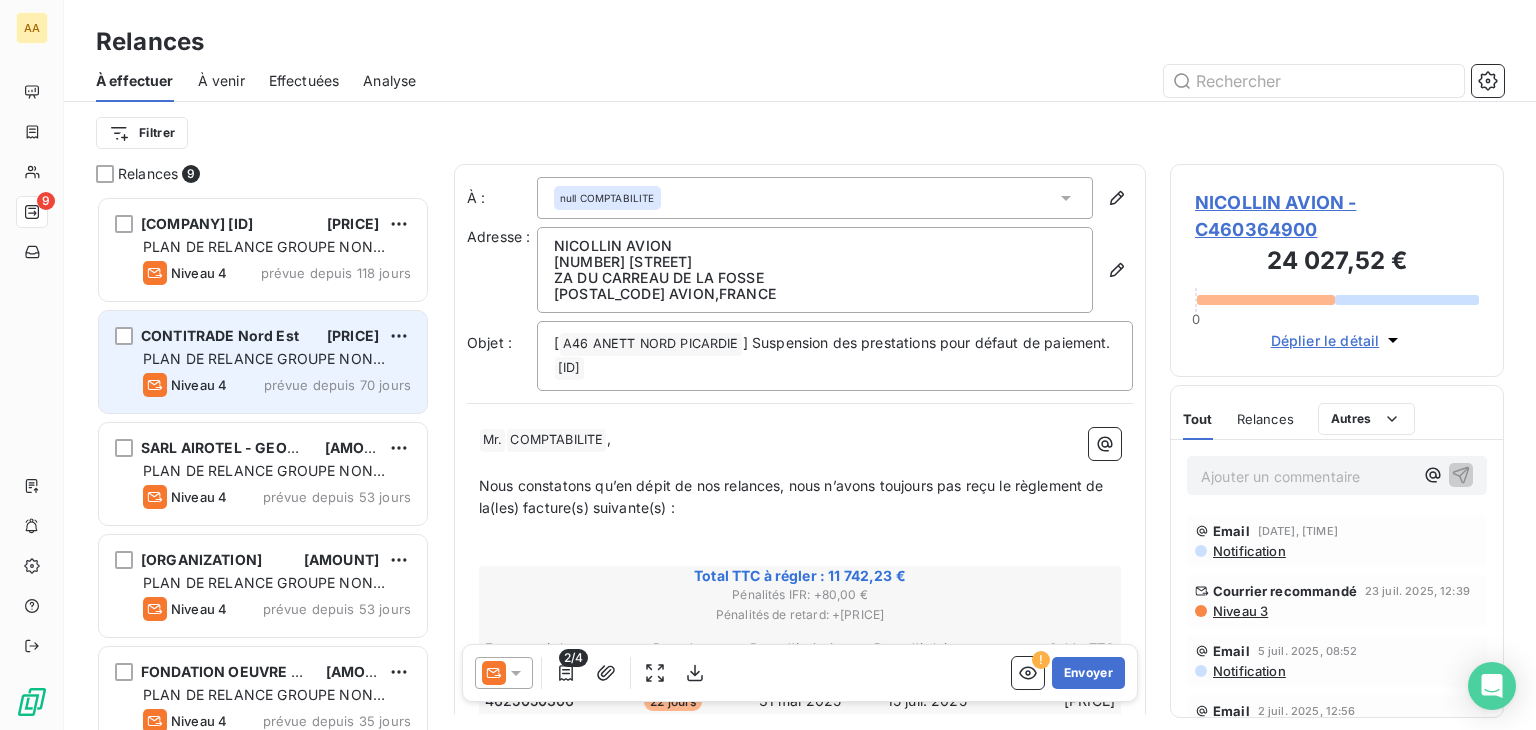 click on "PLAN DE RELANCE GROUPE NON AUTOMATIQUE" at bounding box center [264, 368] 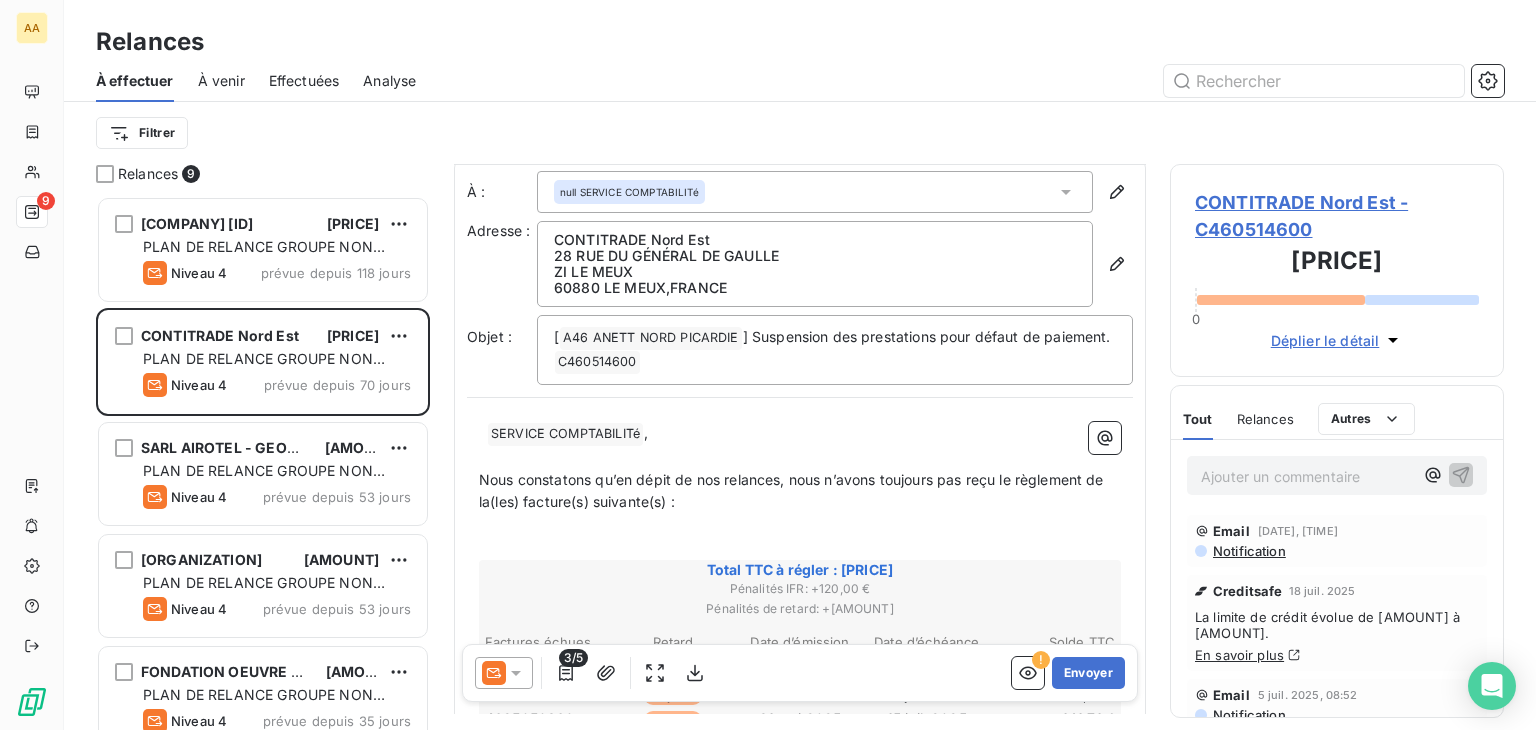 scroll, scrollTop: 0, scrollLeft: 0, axis: both 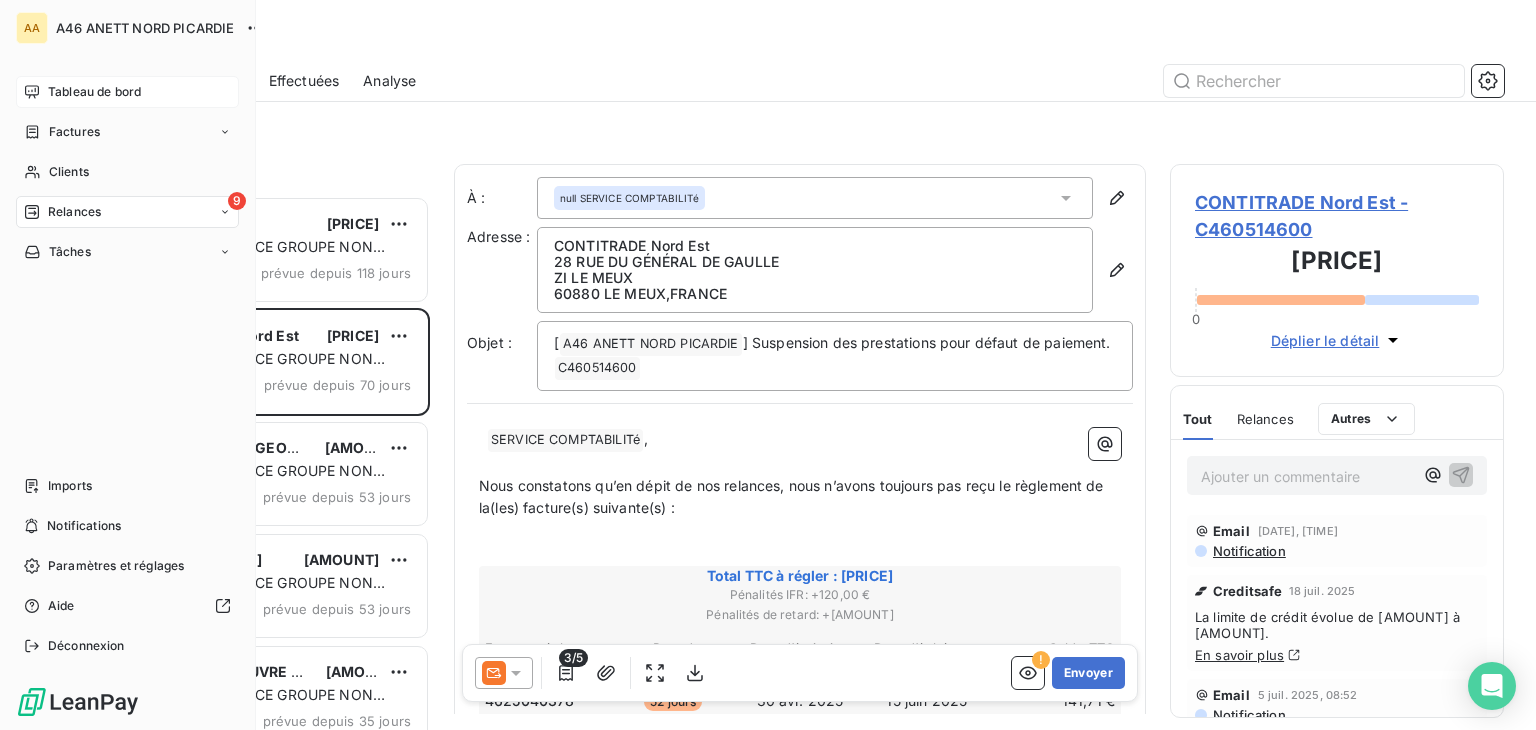 click on "Tableau de bord" at bounding box center (94, 92) 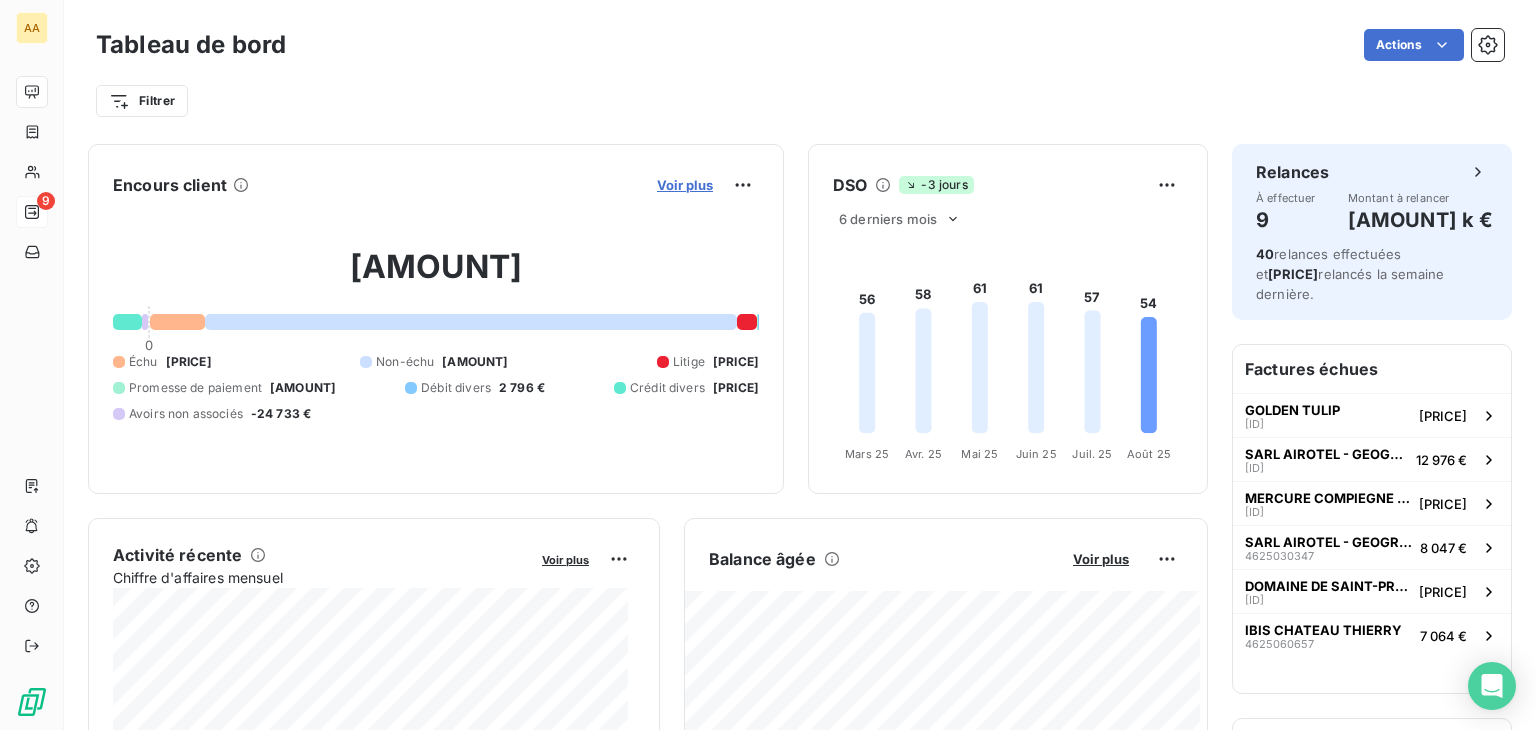 click on "Voir plus" at bounding box center [685, 185] 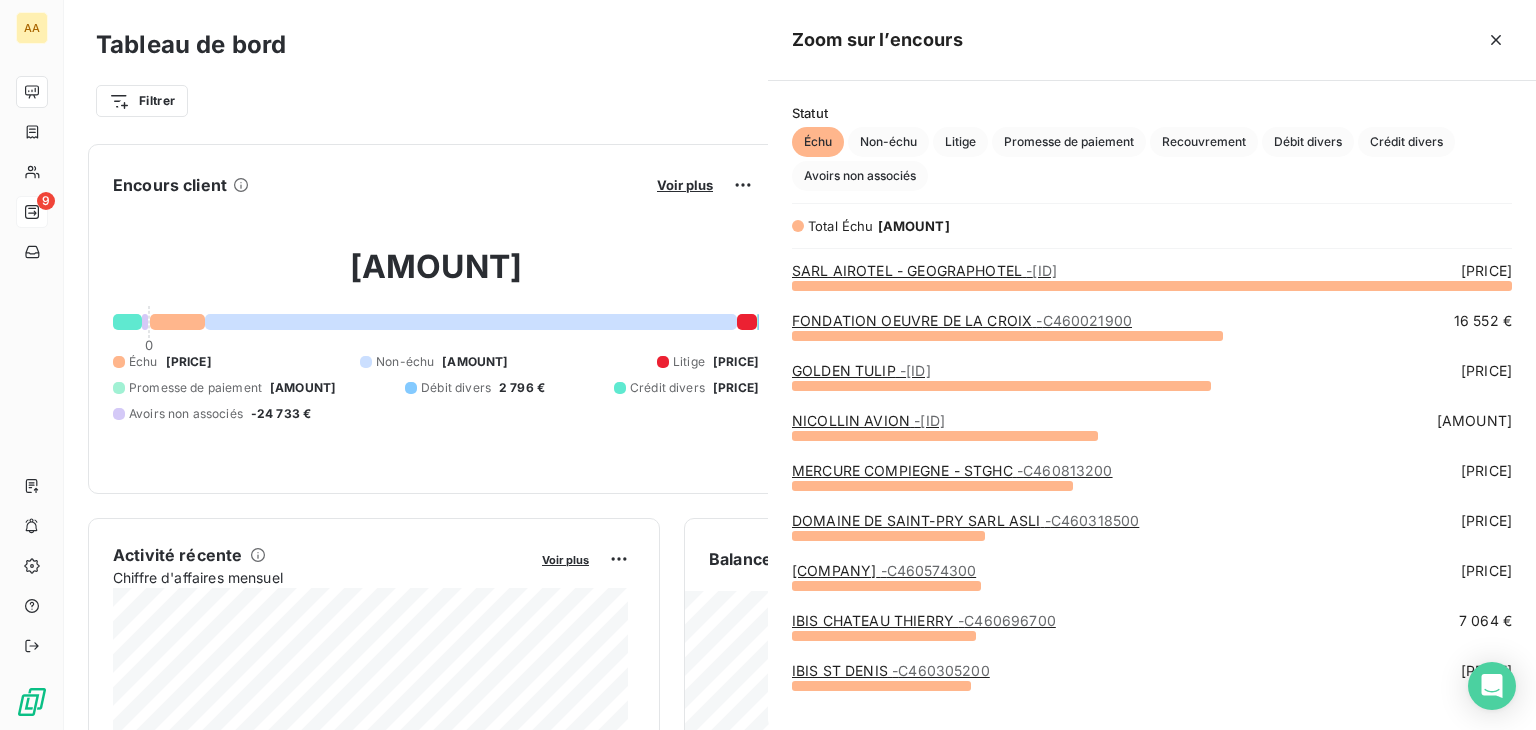 scroll, scrollTop: 16, scrollLeft: 16, axis: both 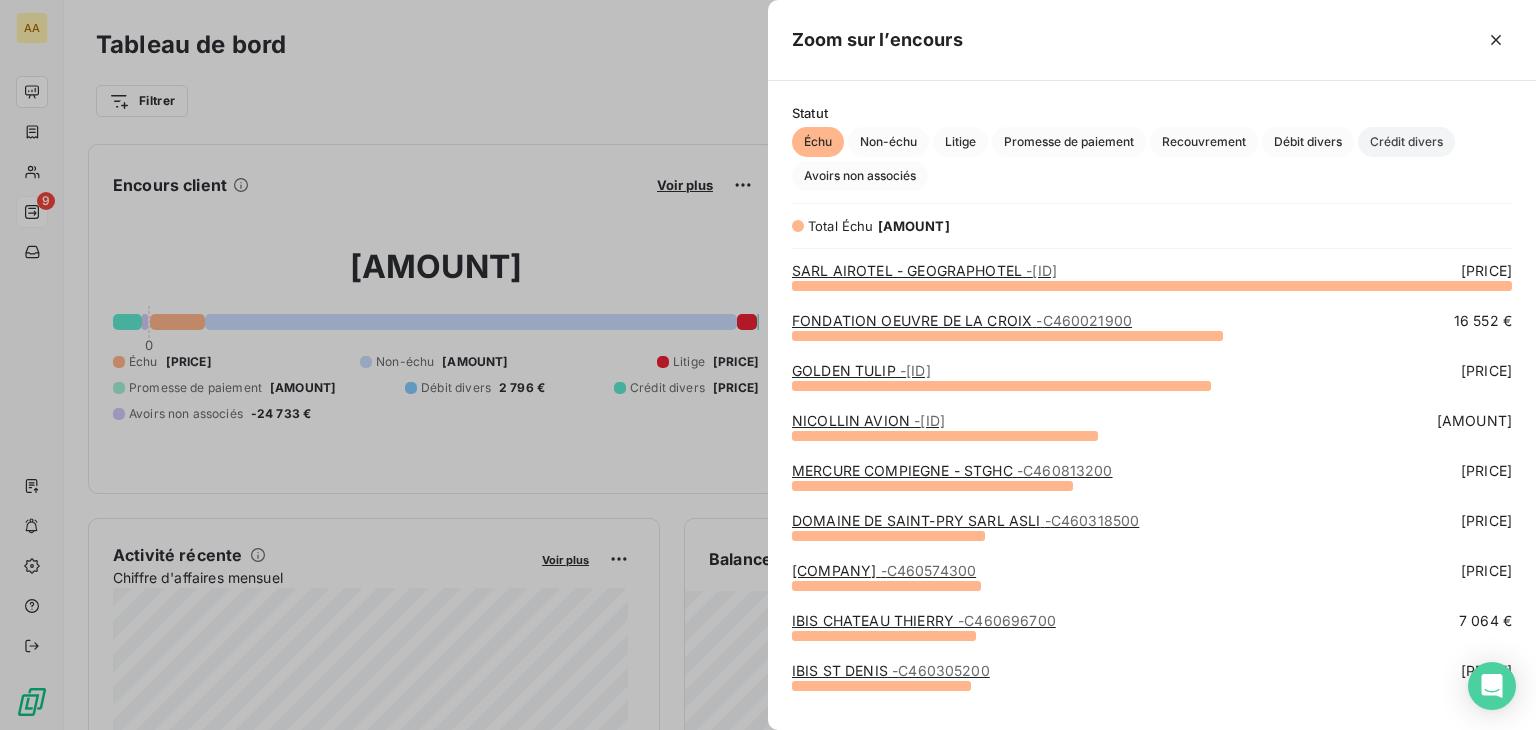 click on "Crédit divers" at bounding box center (1406, 142) 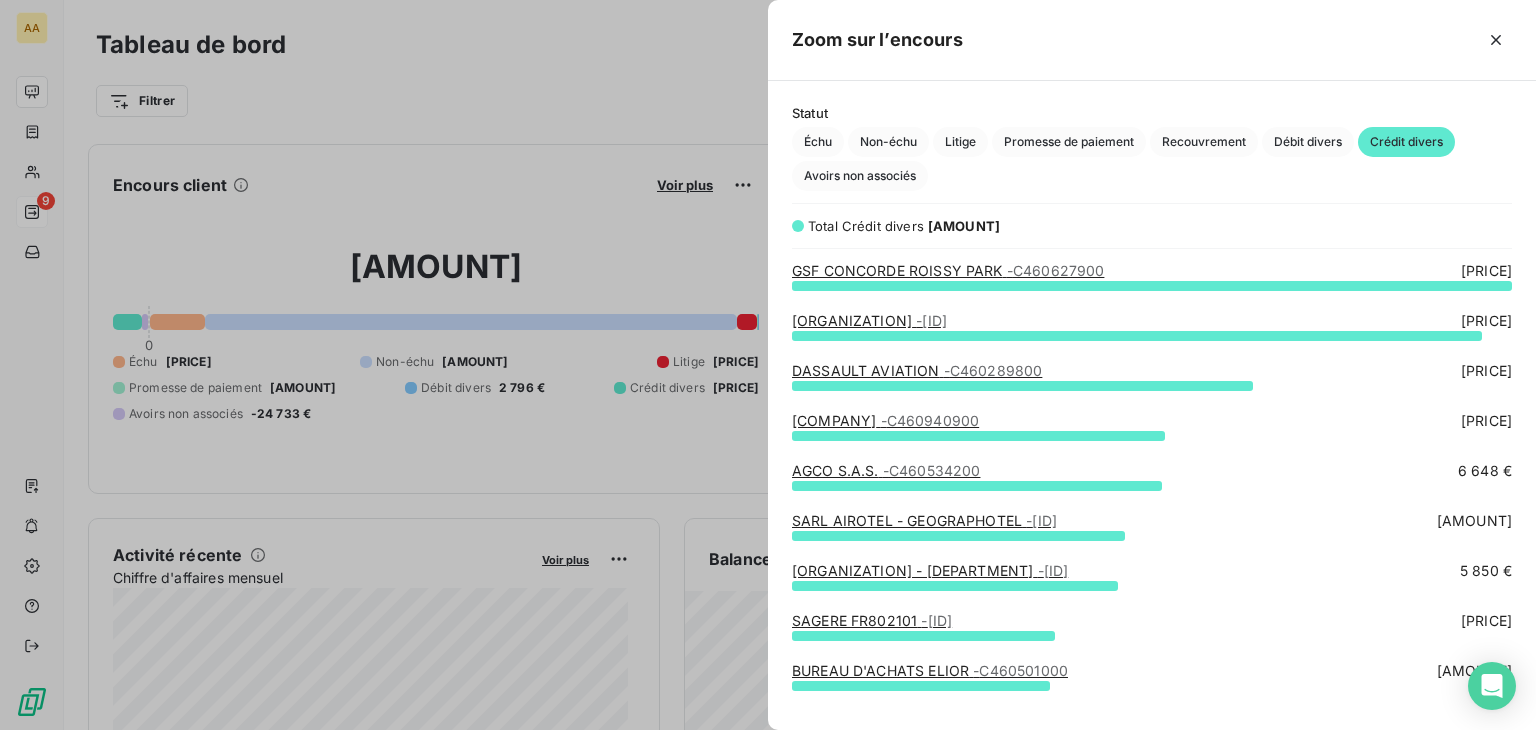 scroll, scrollTop: 429, scrollLeft: 752, axis: both 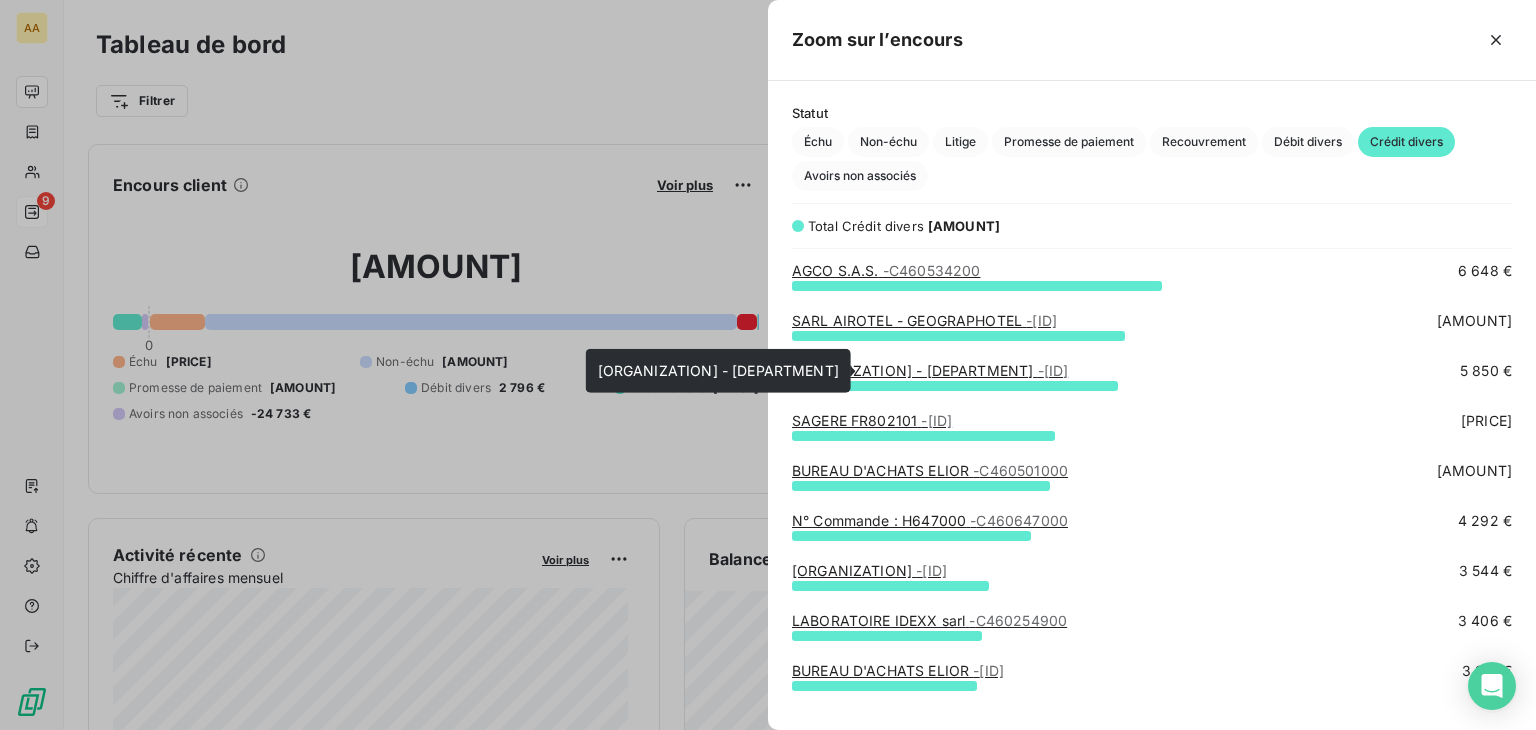 click on "CASVP - Centre Facturier   -  C460539800" at bounding box center [930, 371] 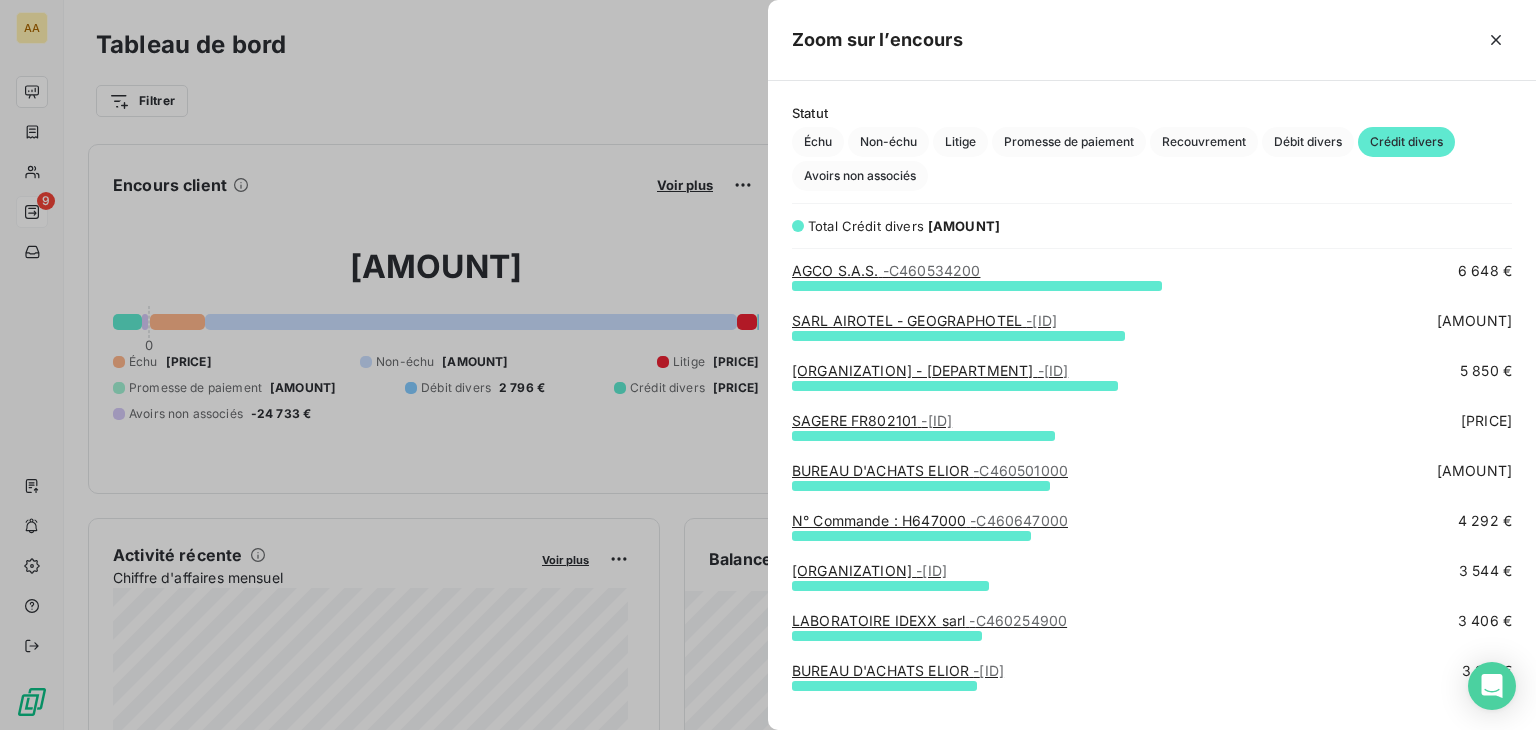 click on "-  [ID]" at bounding box center (1053, 370) 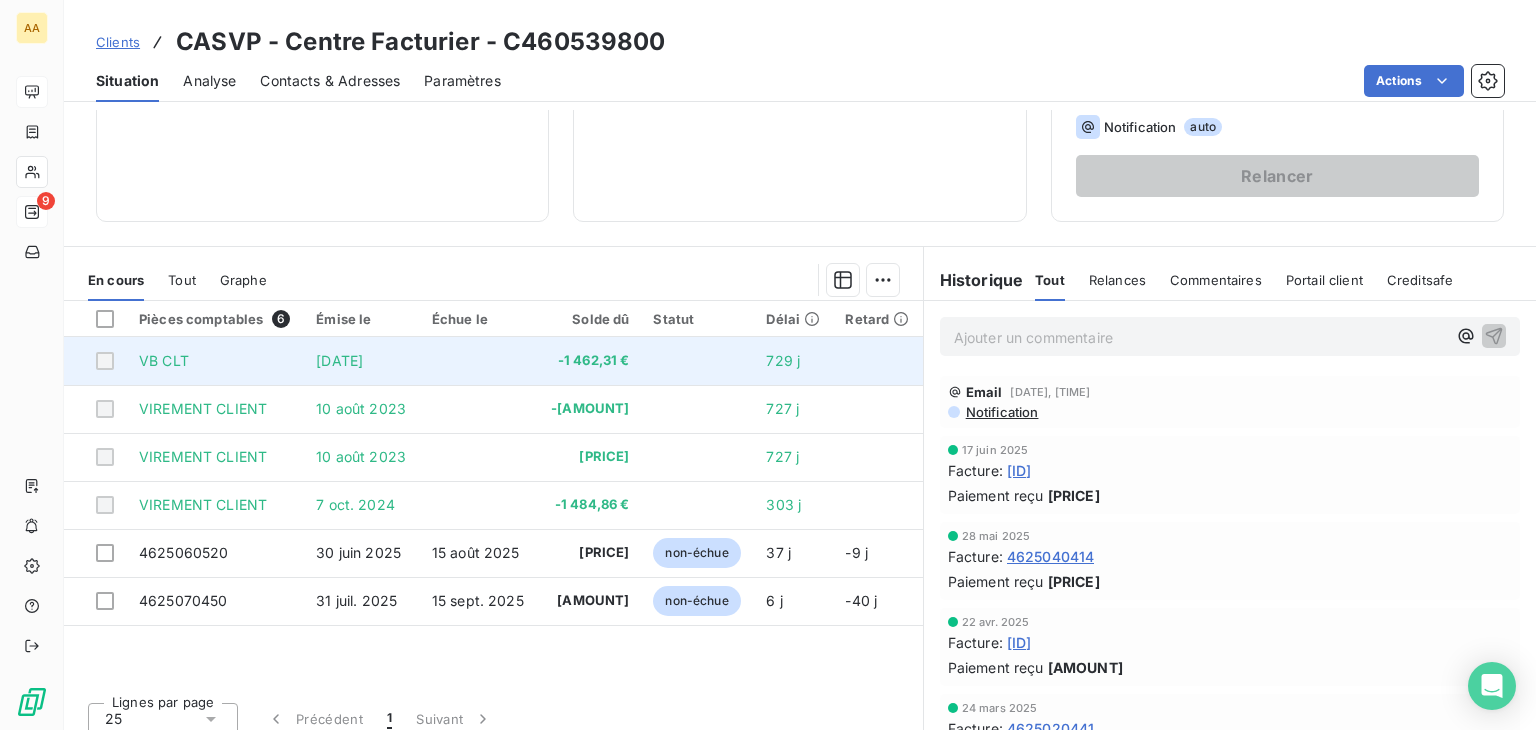 scroll, scrollTop: 0, scrollLeft: 0, axis: both 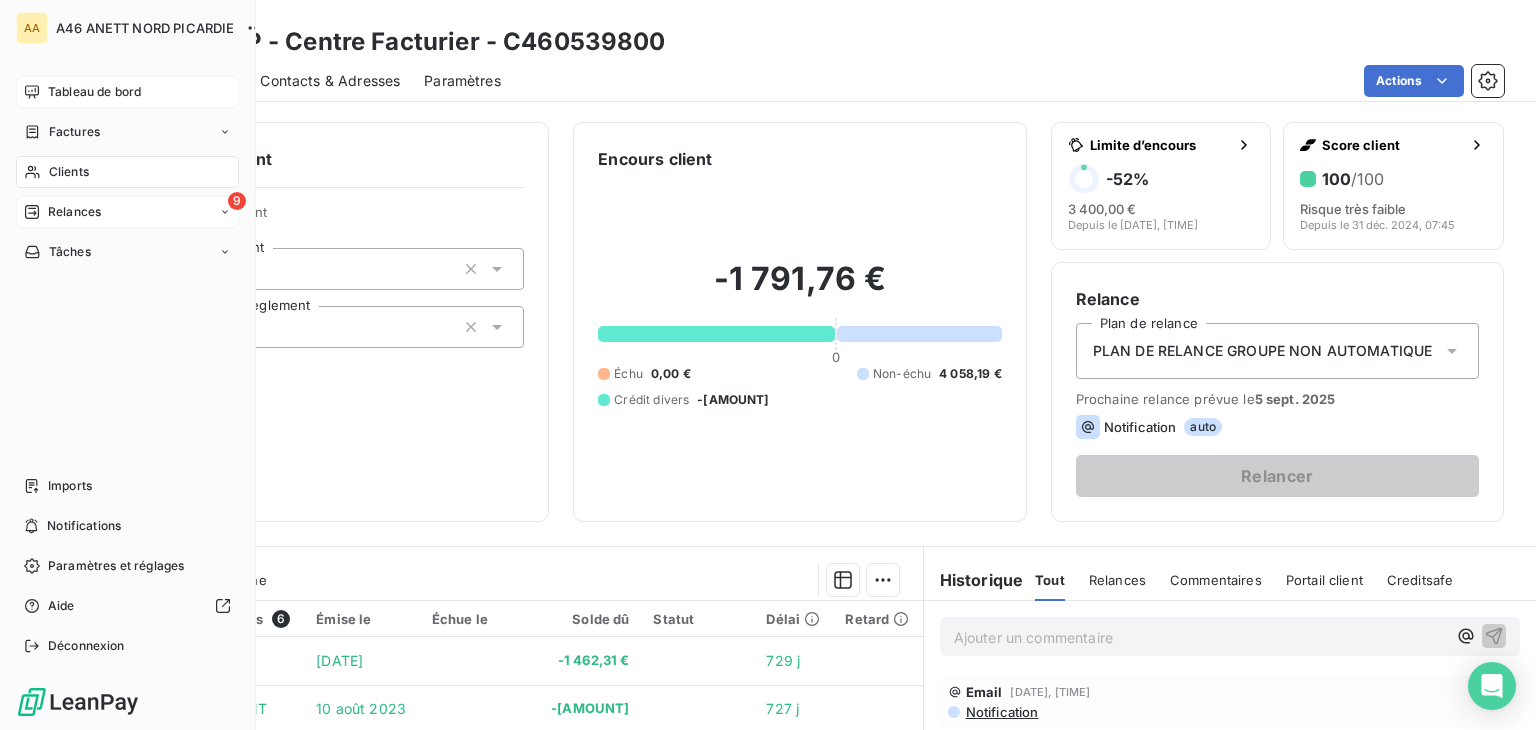 click on "Tableau de bord" at bounding box center (94, 92) 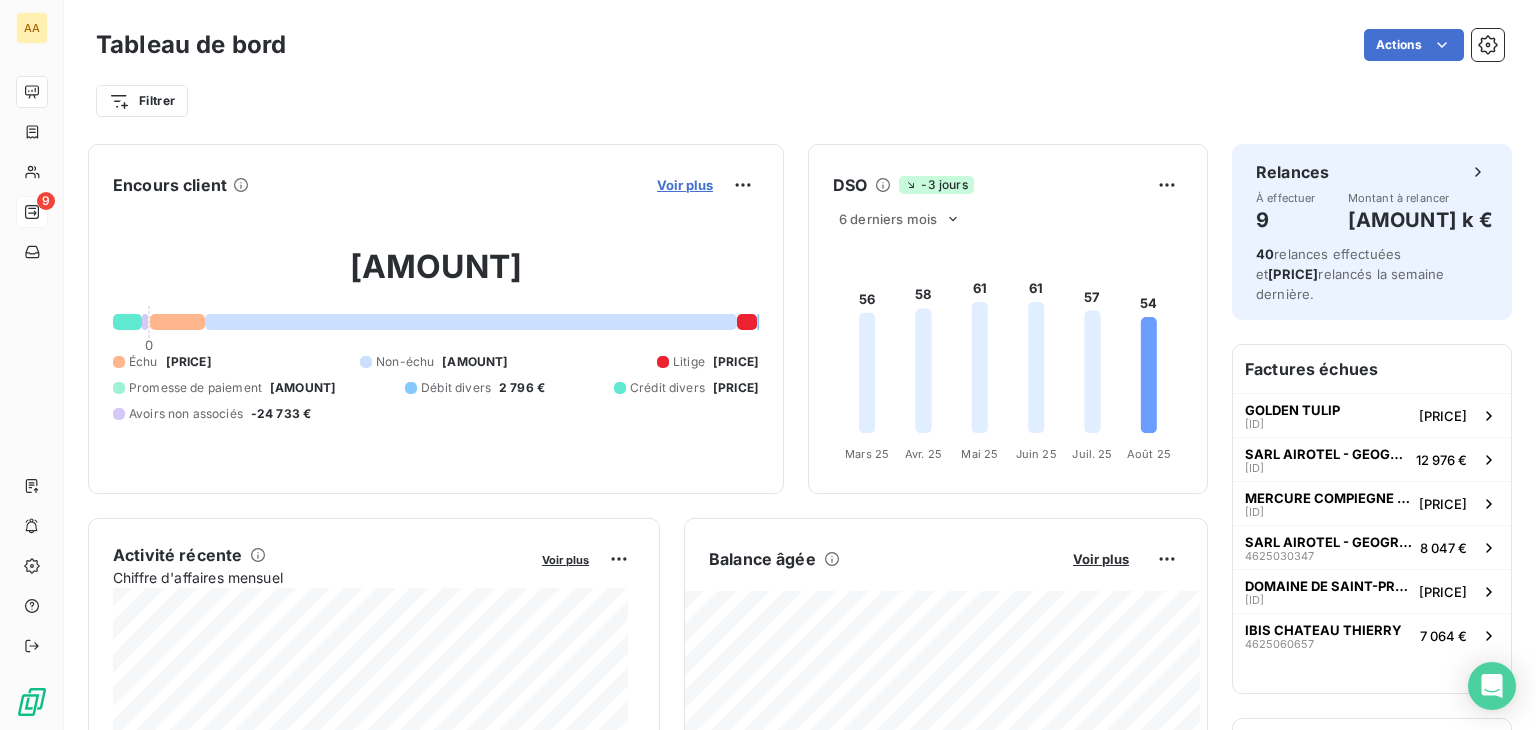 click on "Voir plus" at bounding box center (685, 185) 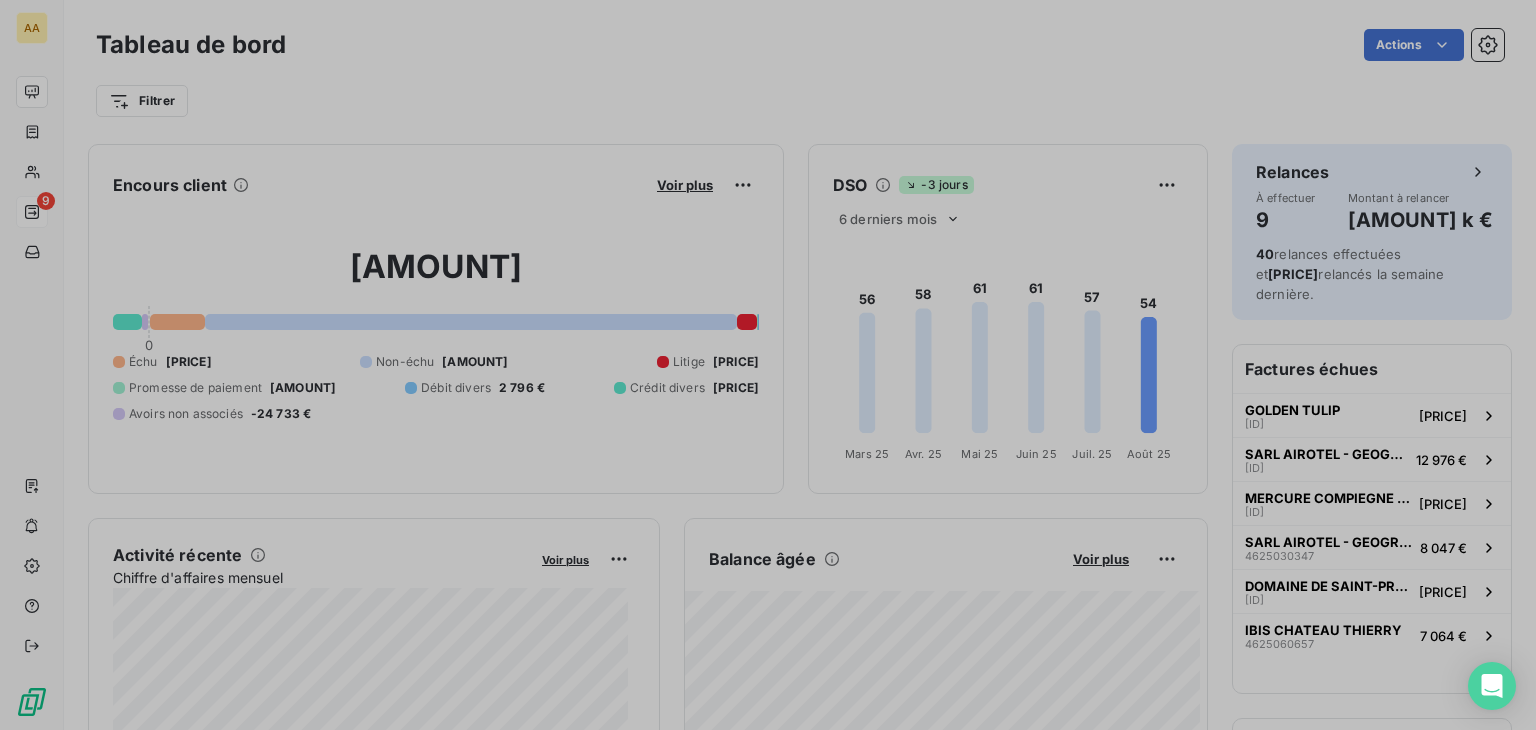 scroll, scrollTop: 714, scrollLeft: 752, axis: both 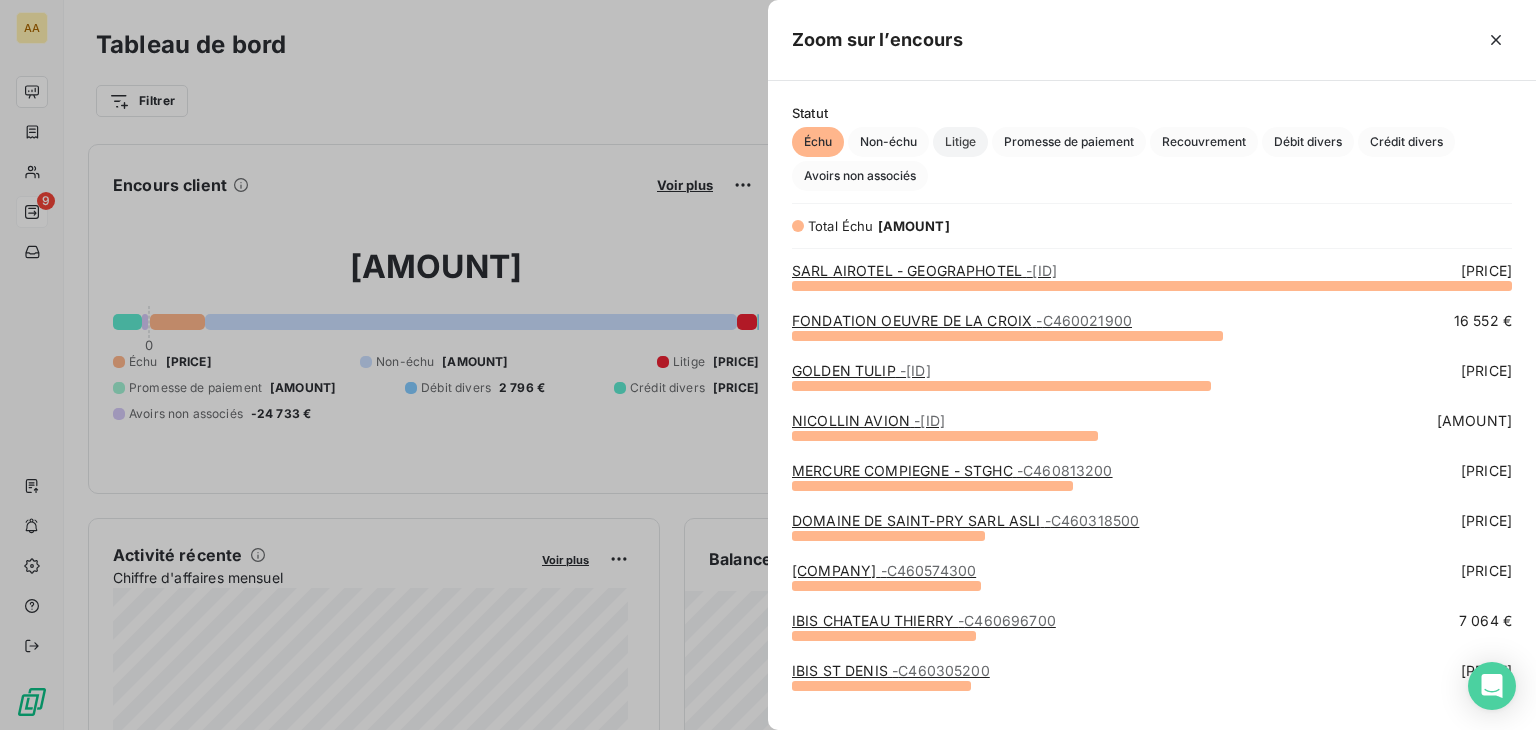 click on "Litige" at bounding box center [960, 142] 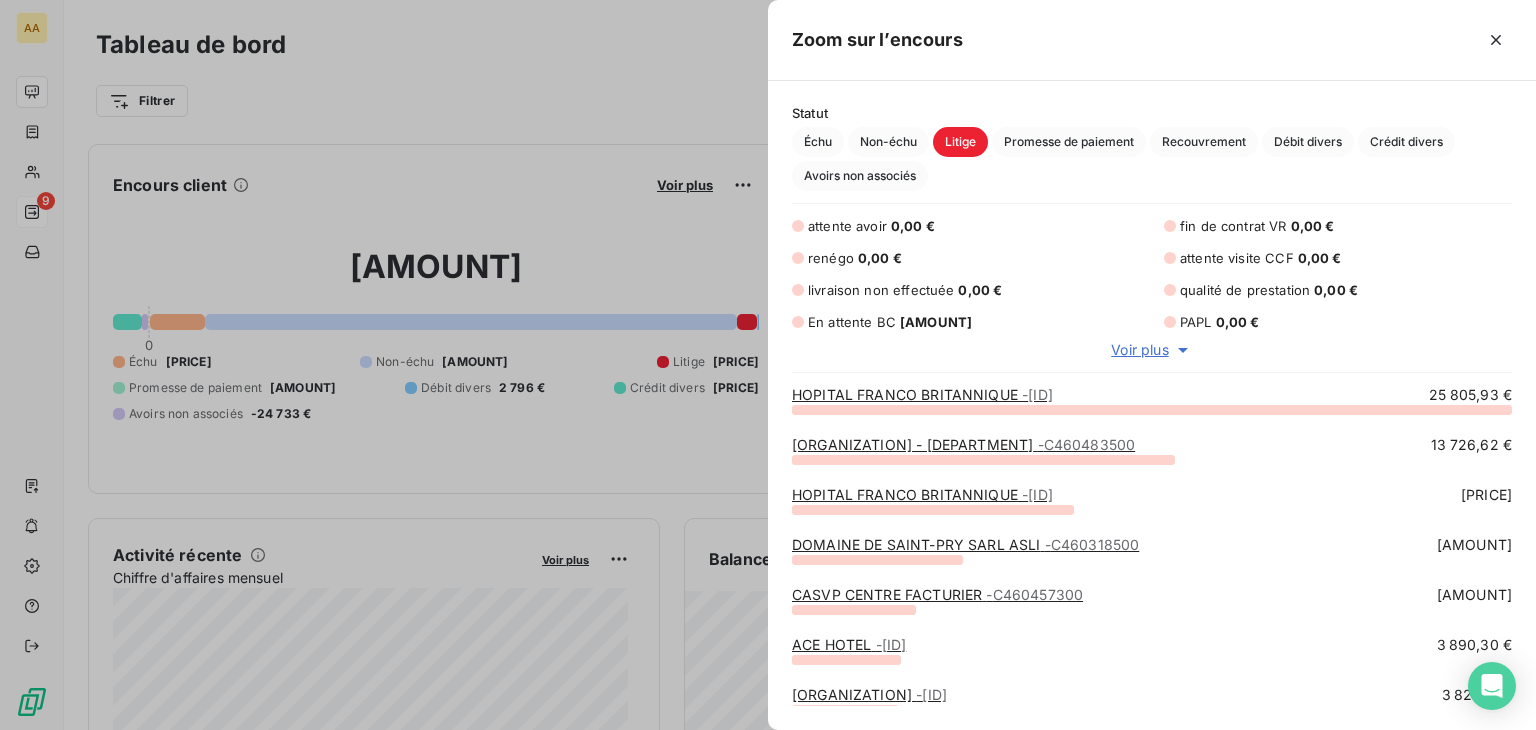 scroll, scrollTop: 16, scrollLeft: 16, axis: both 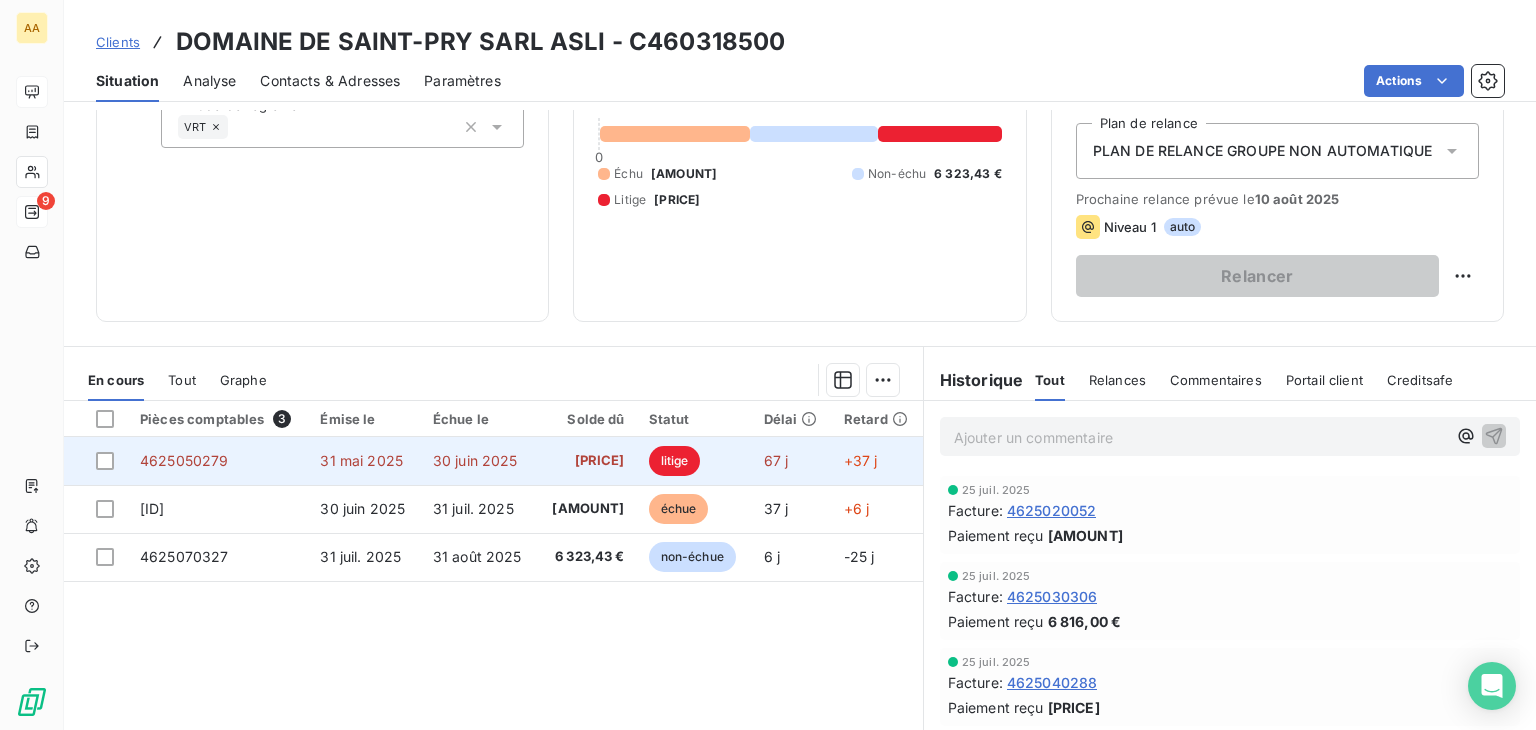 click on "4625050279" at bounding box center [184, 460] 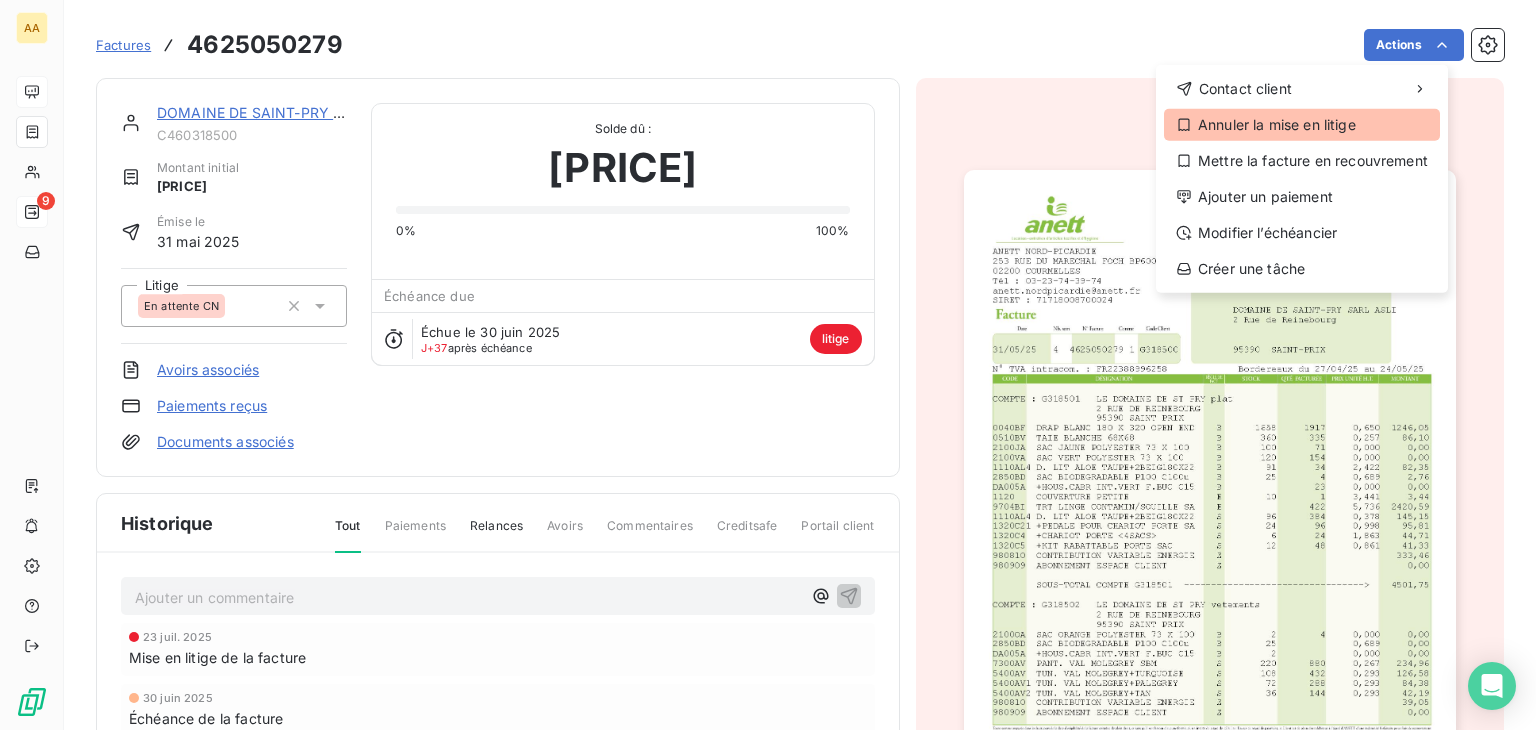 click on "Annuler la mise en litige" at bounding box center (1302, 125) 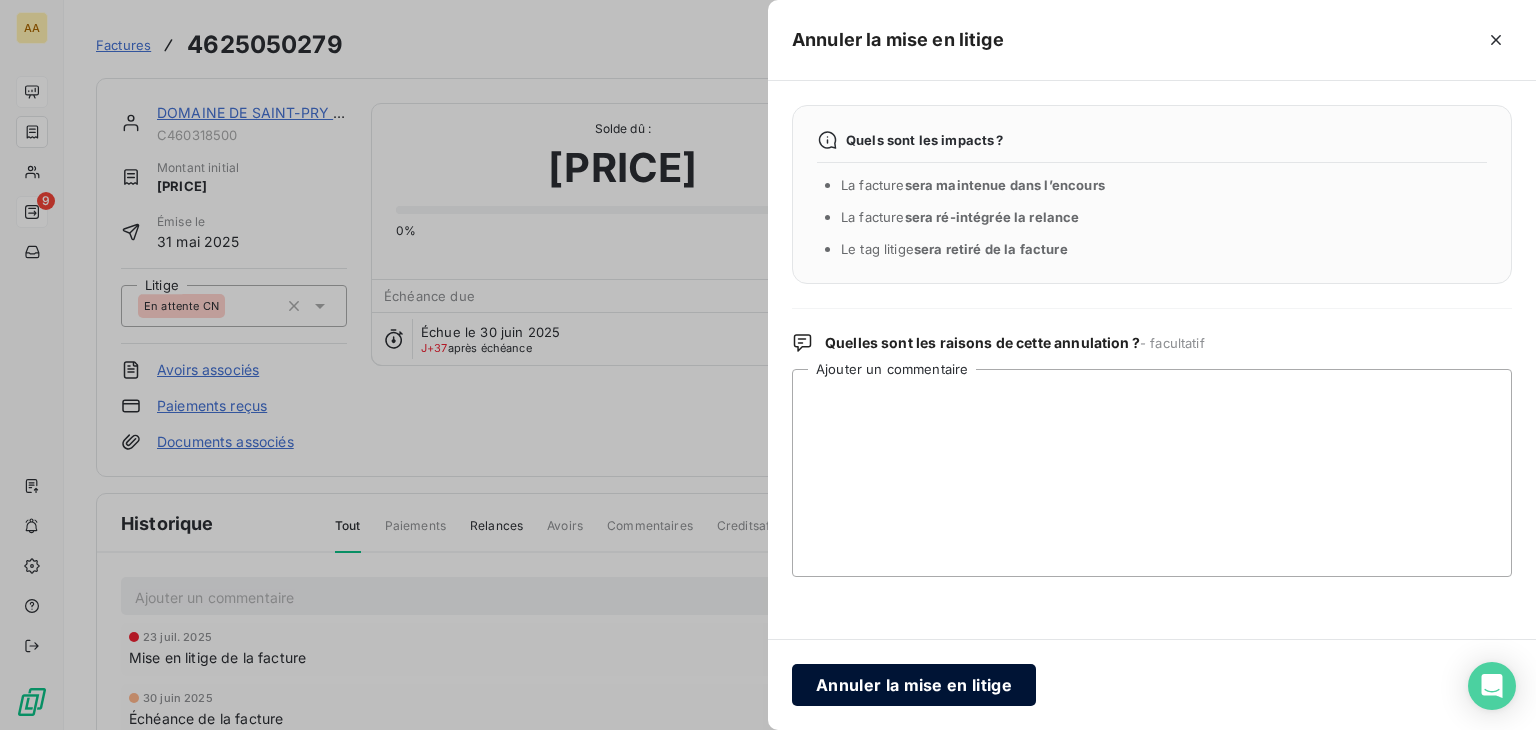 click on "Annuler la mise en litige" at bounding box center [914, 685] 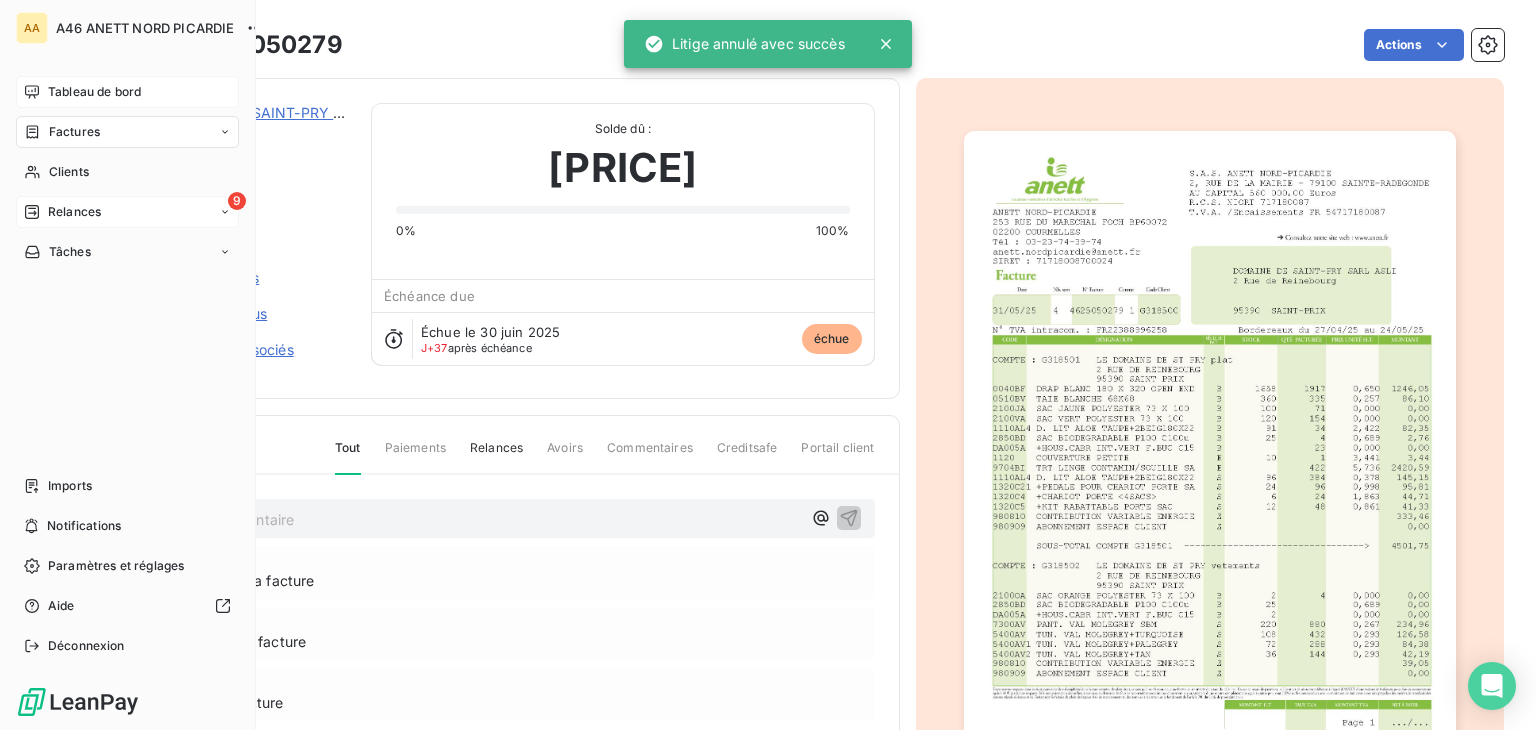 click on "Tableau de bord" at bounding box center (94, 92) 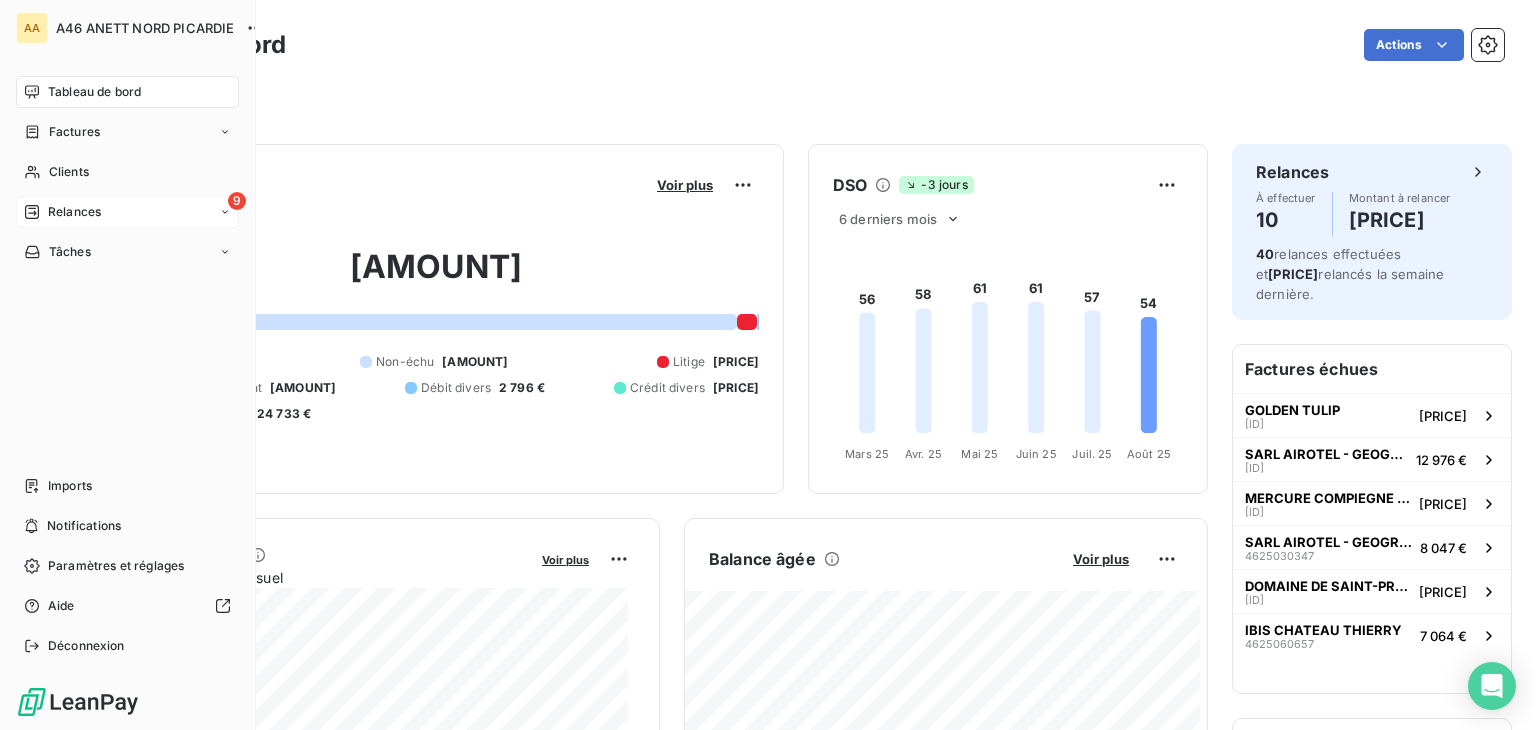 click on "Relances" at bounding box center (74, 212) 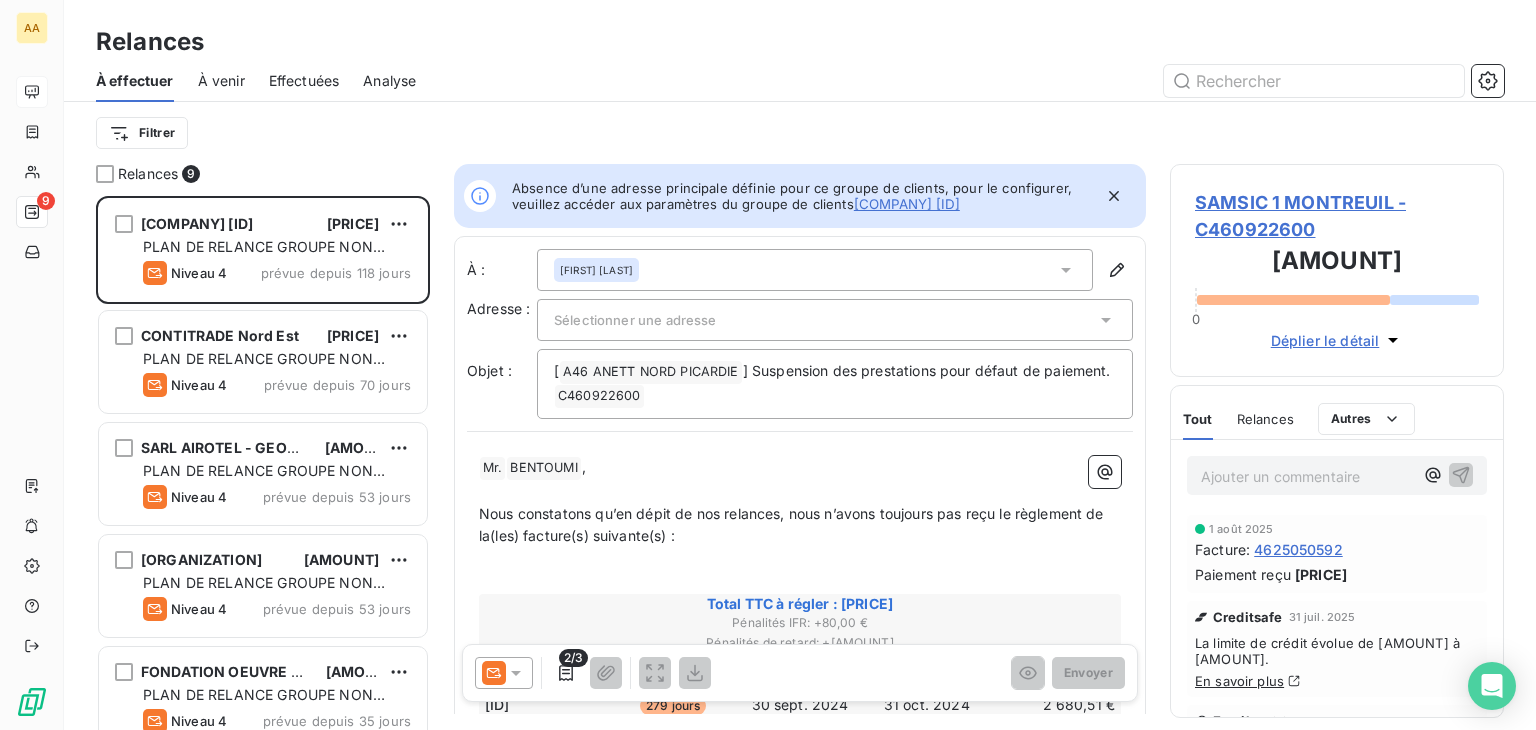 scroll, scrollTop: 16, scrollLeft: 16, axis: both 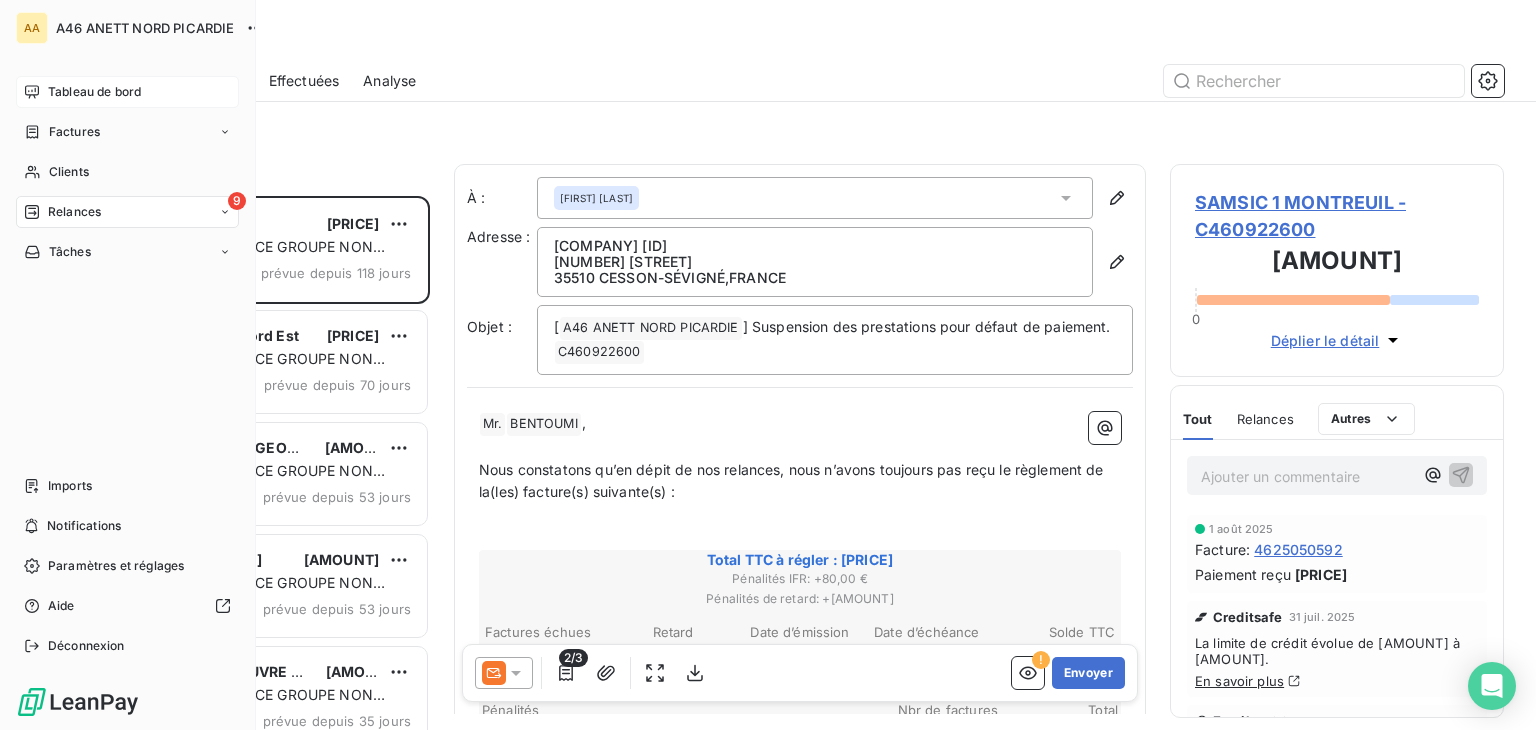 click on "Tableau de bord" at bounding box center (94, 92) 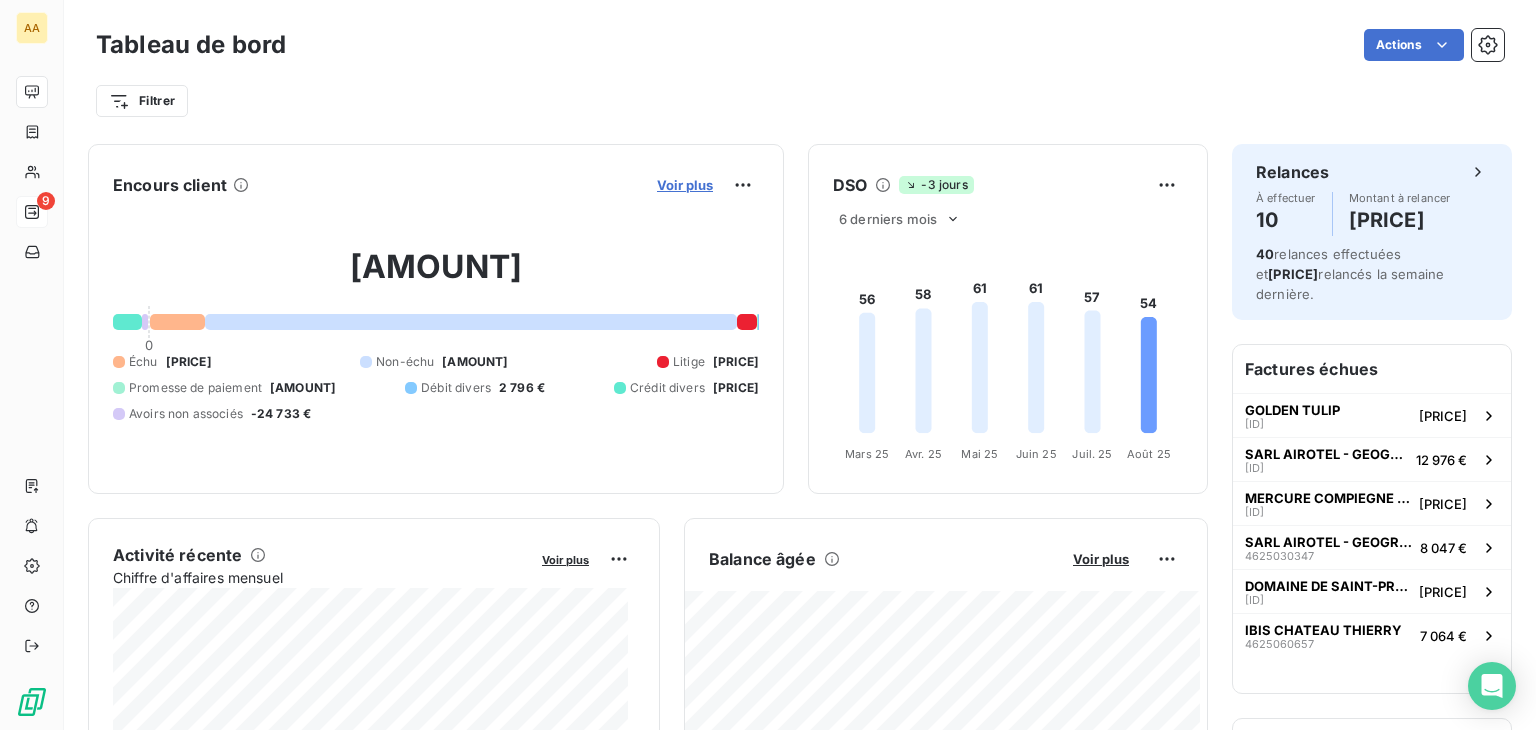 click on "Voir plus" at bounding box center [685, 185] 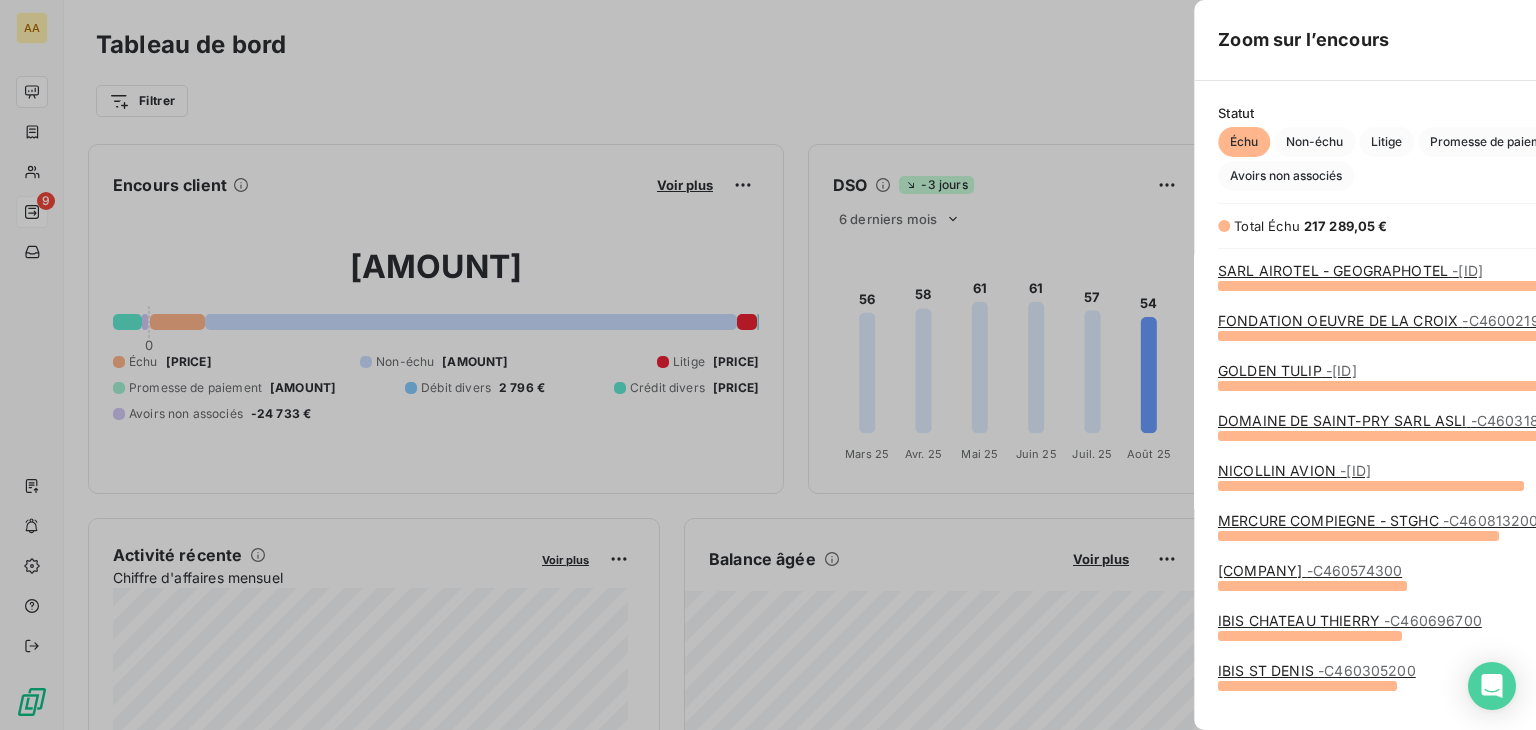 scroll, scrollTop: 16, scrollLeft: 16, axis: both 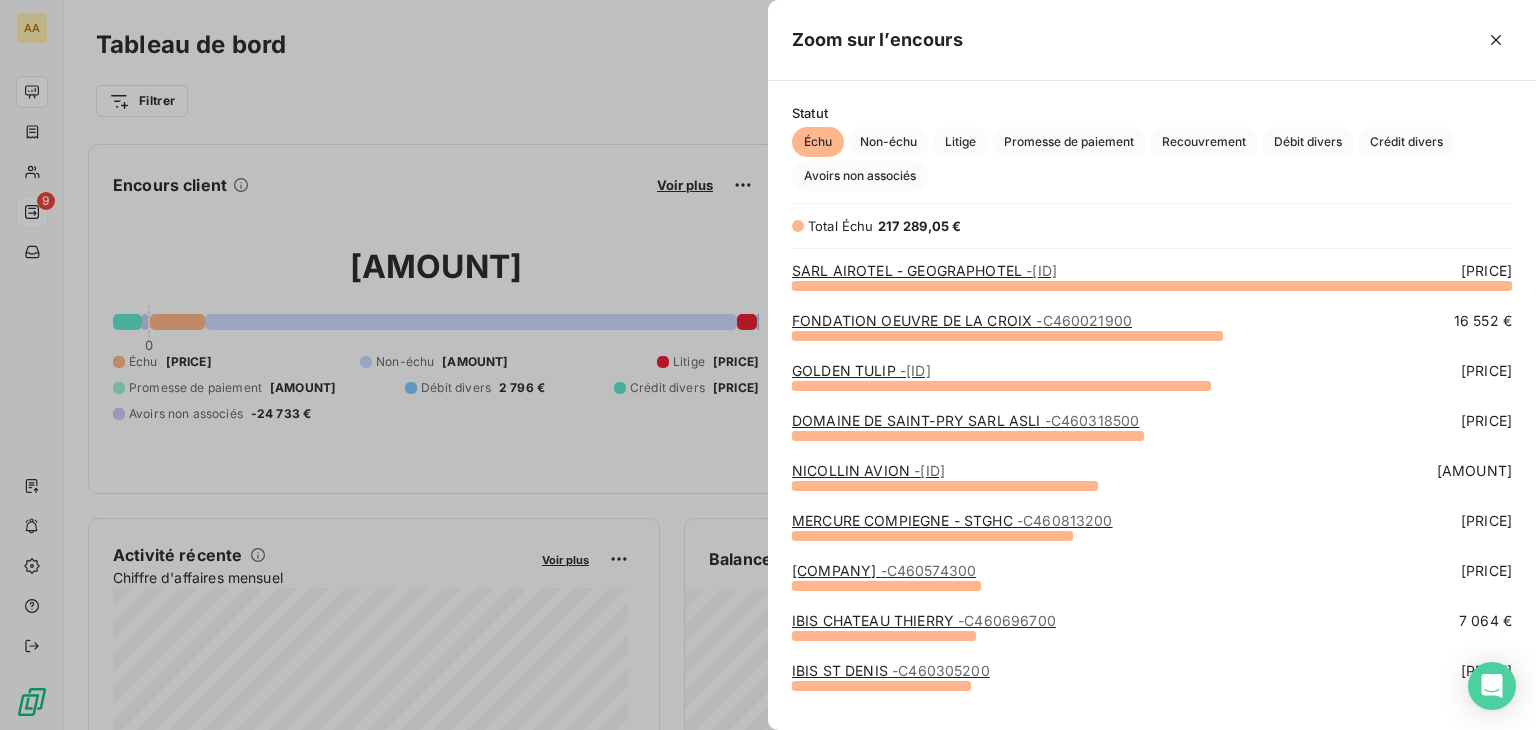 click on "Litige" at bounding box center [960, 142] 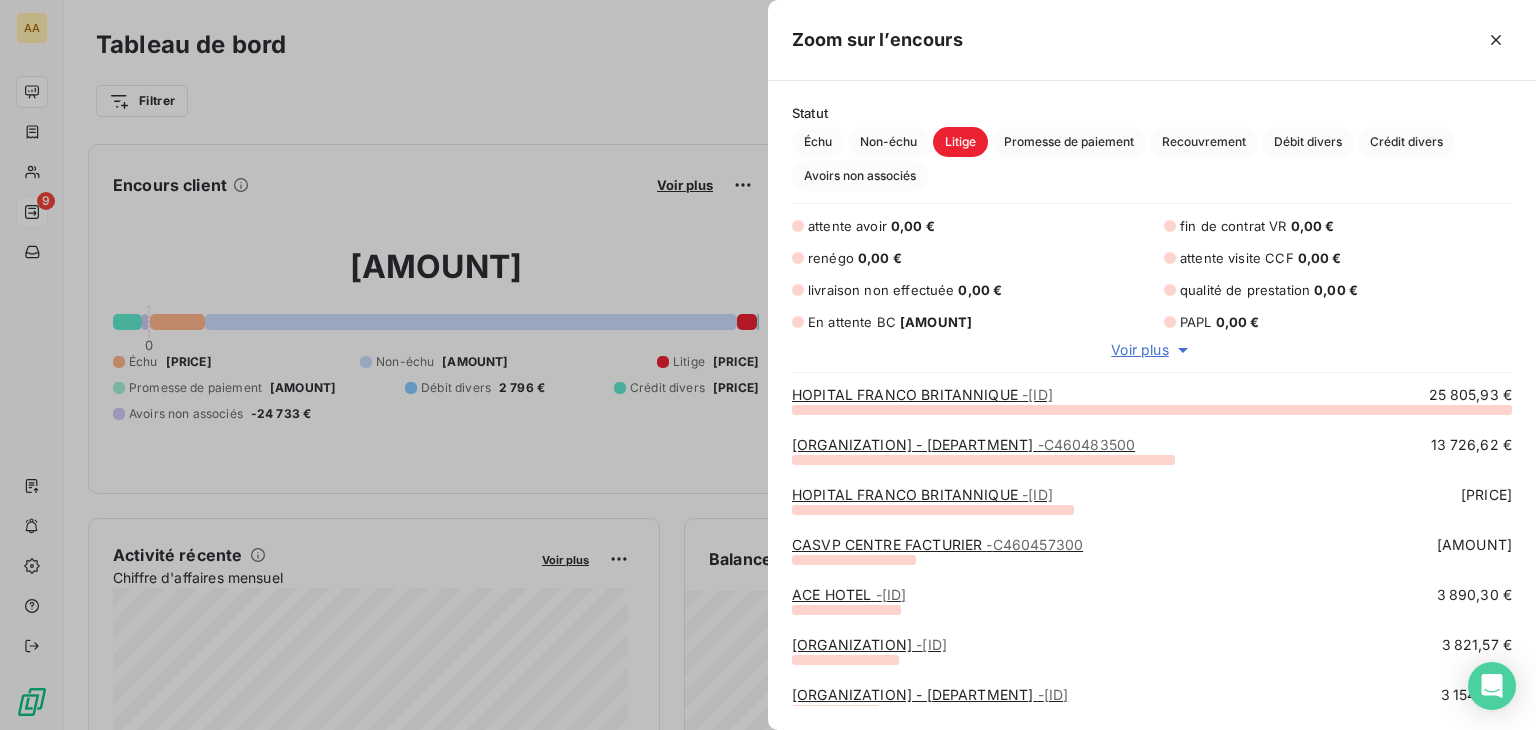 scroll, scrollTop: 714, scrollLeft: 752, axis: both 